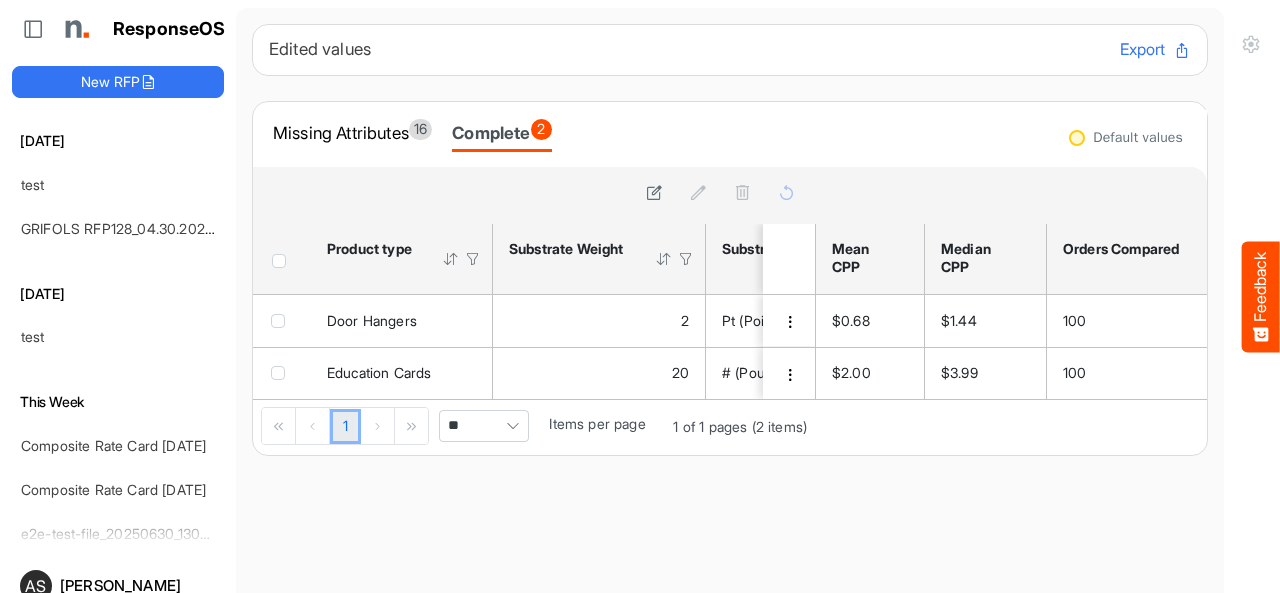 scroll, scrollTop: 0, scrollLeft: 0, axis: both 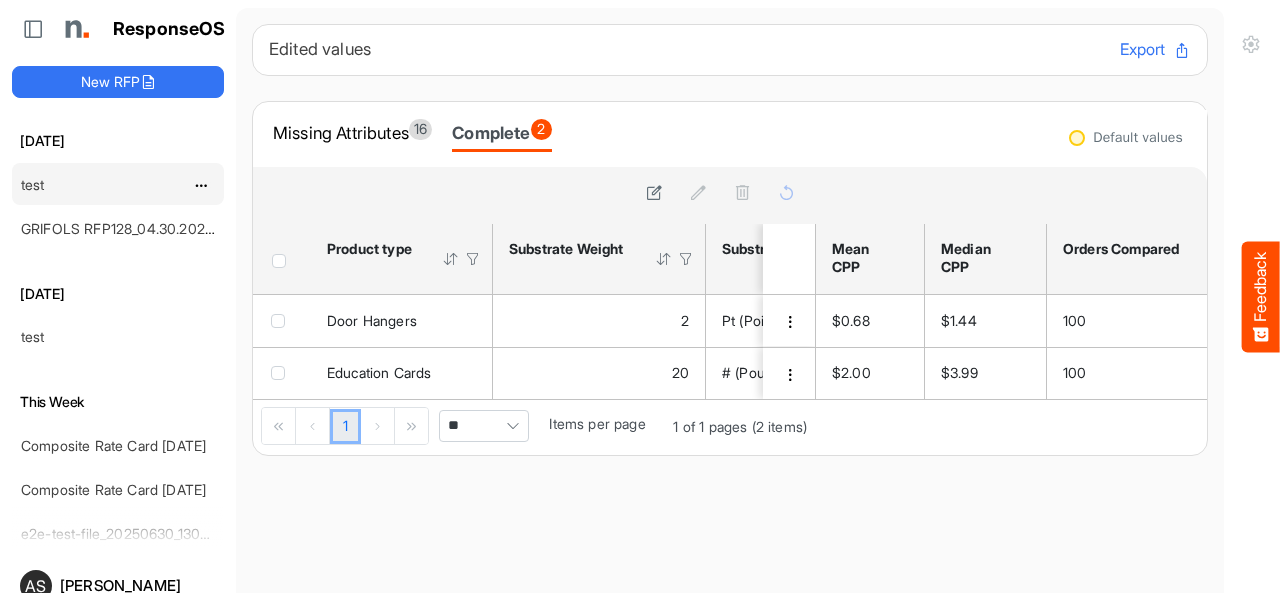 click on "test" at bounding box center [102, 184] 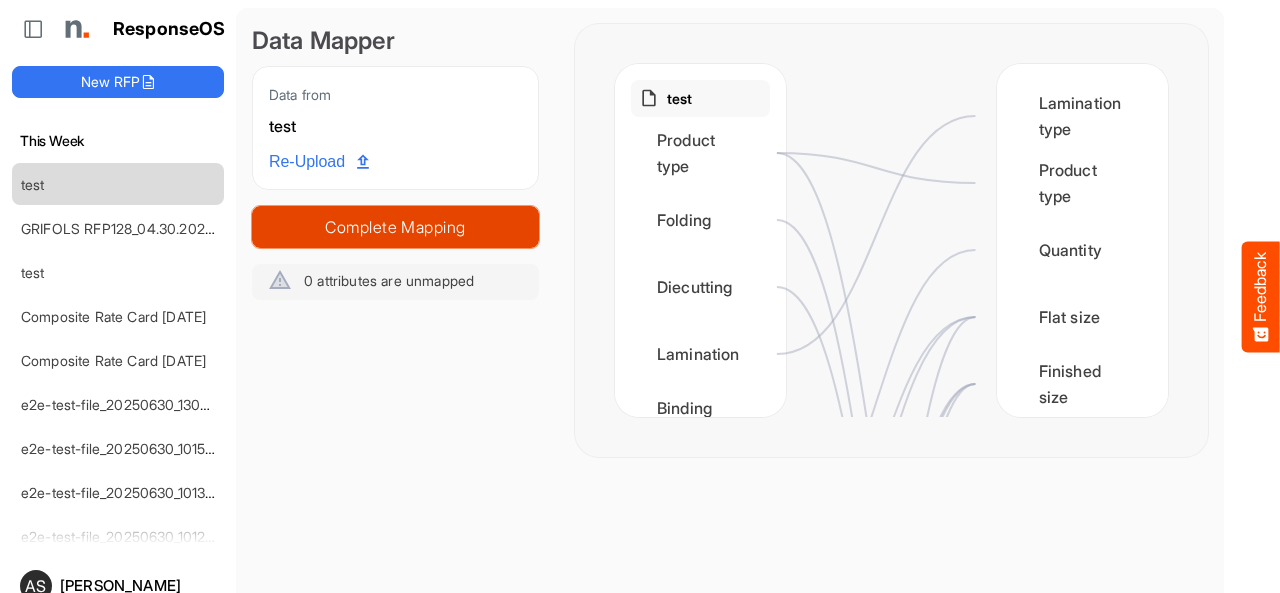 click on "Complete Mapping" at bounding box center [395, 227] 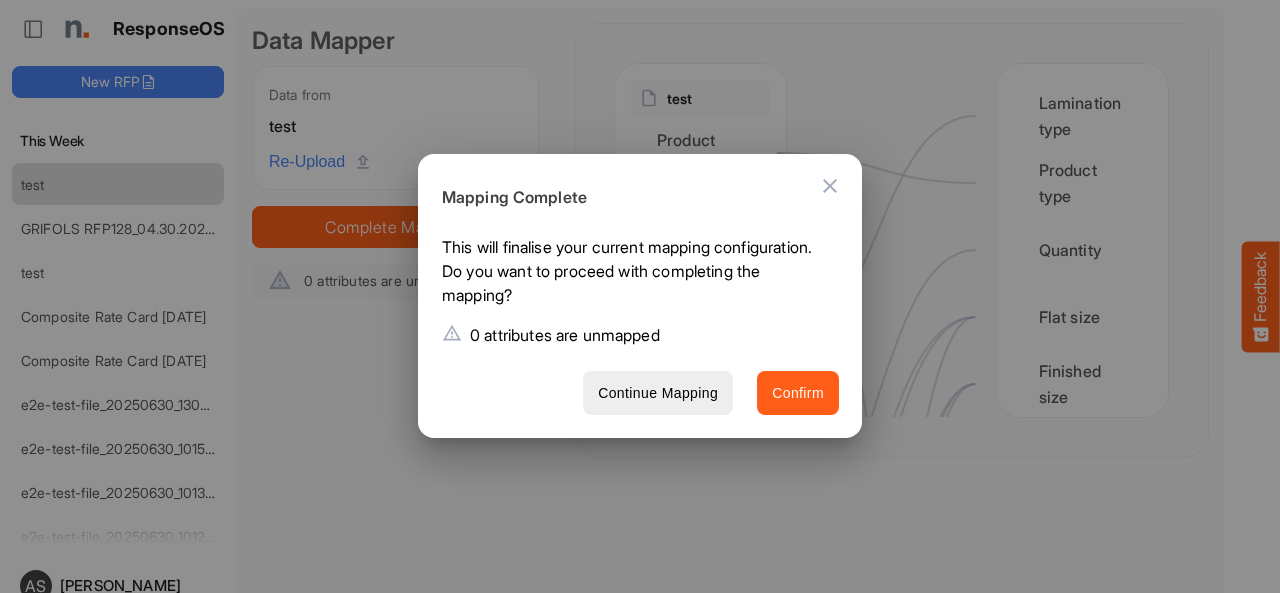 click on "Confirm" at bounding box center [798, 393] 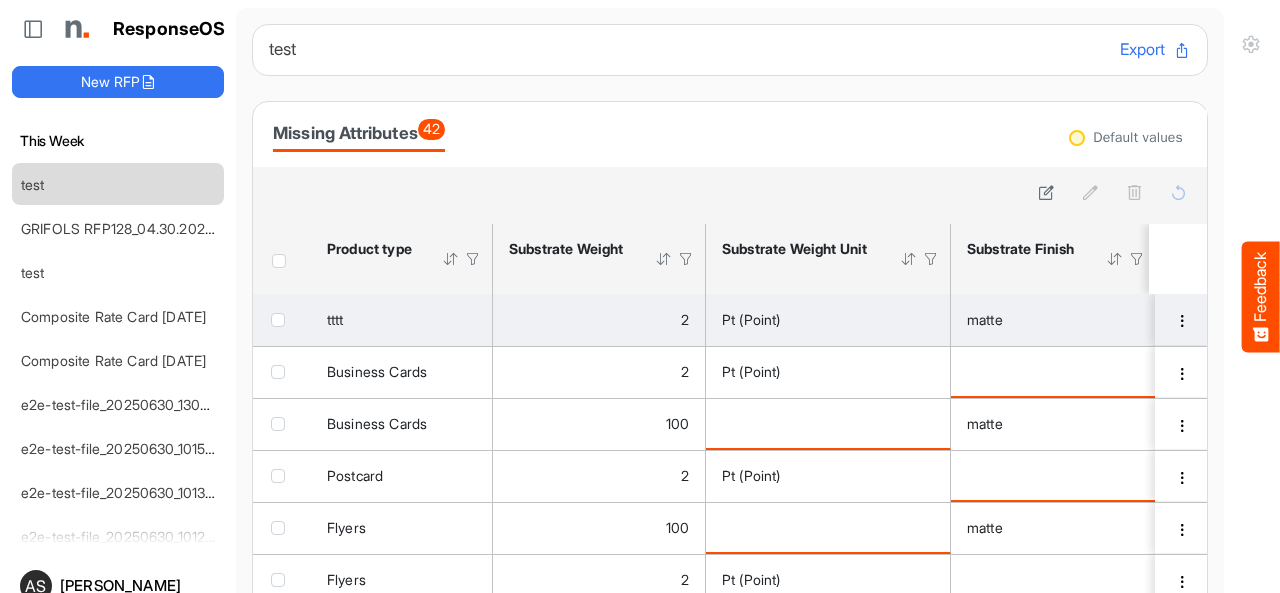 click at bounding box center [282, 320] 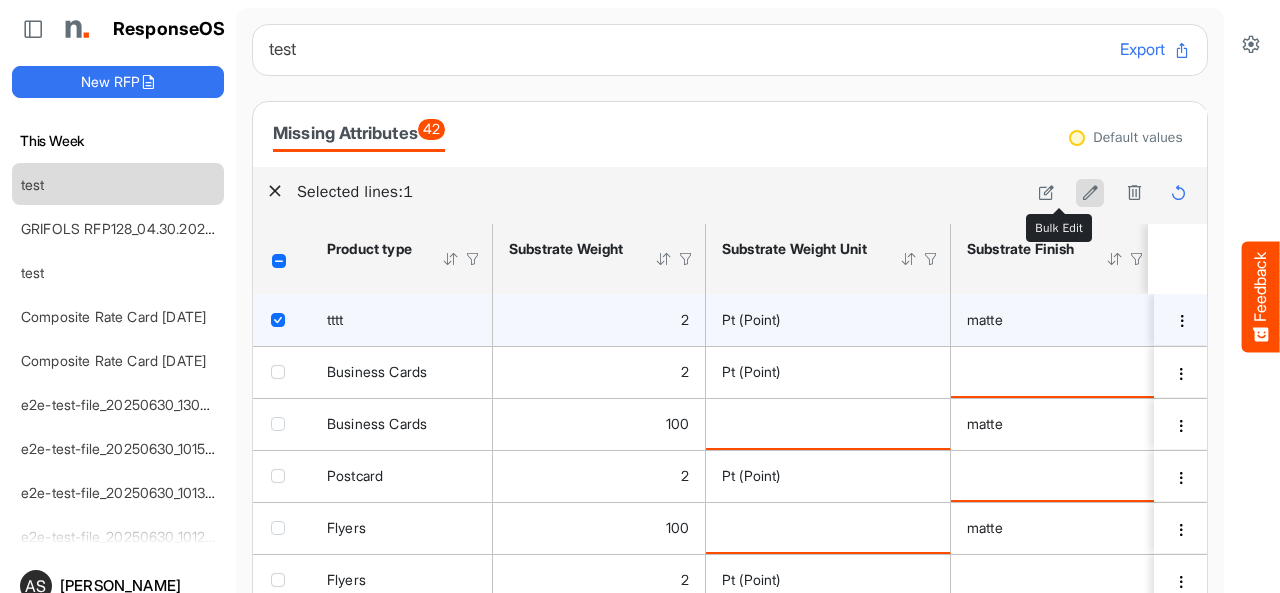 click at bounding box center (1090, 192) 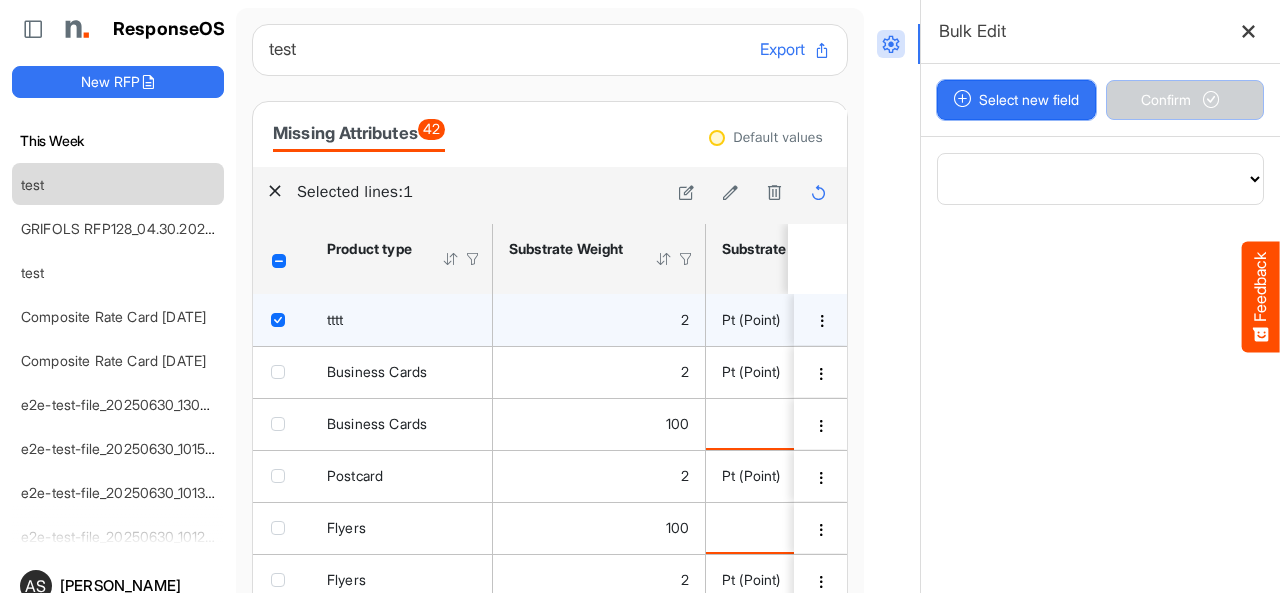 click on "Select new field" at bounding box center [1016, 100] 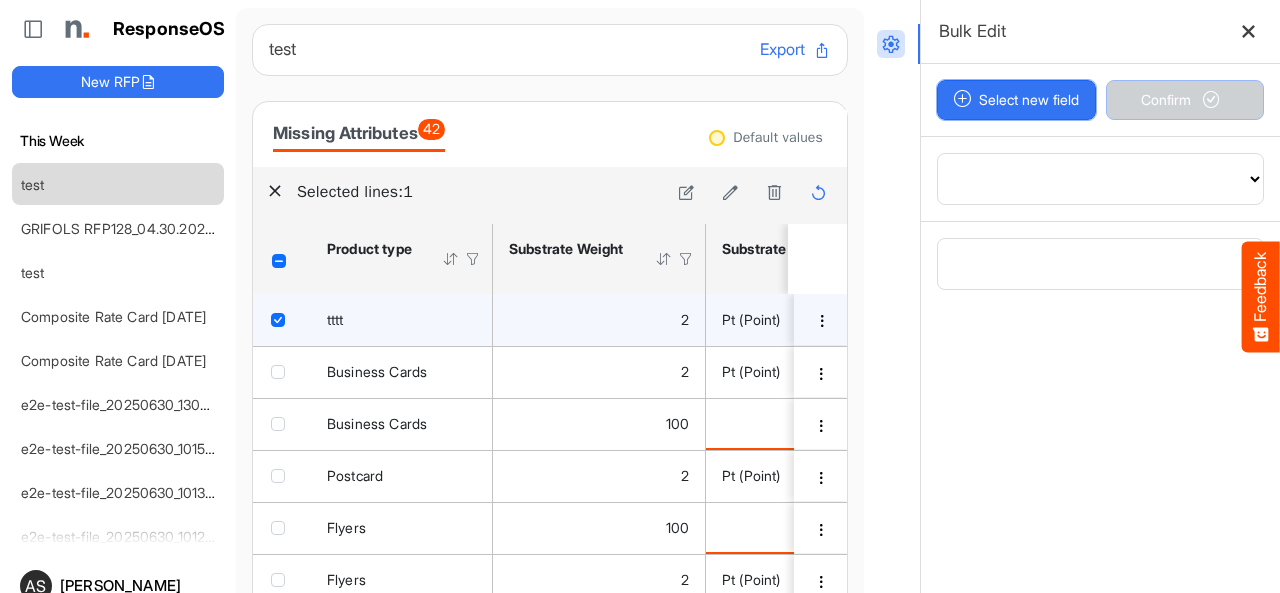 click on "Select new field" at bounding box center (1016, 100) 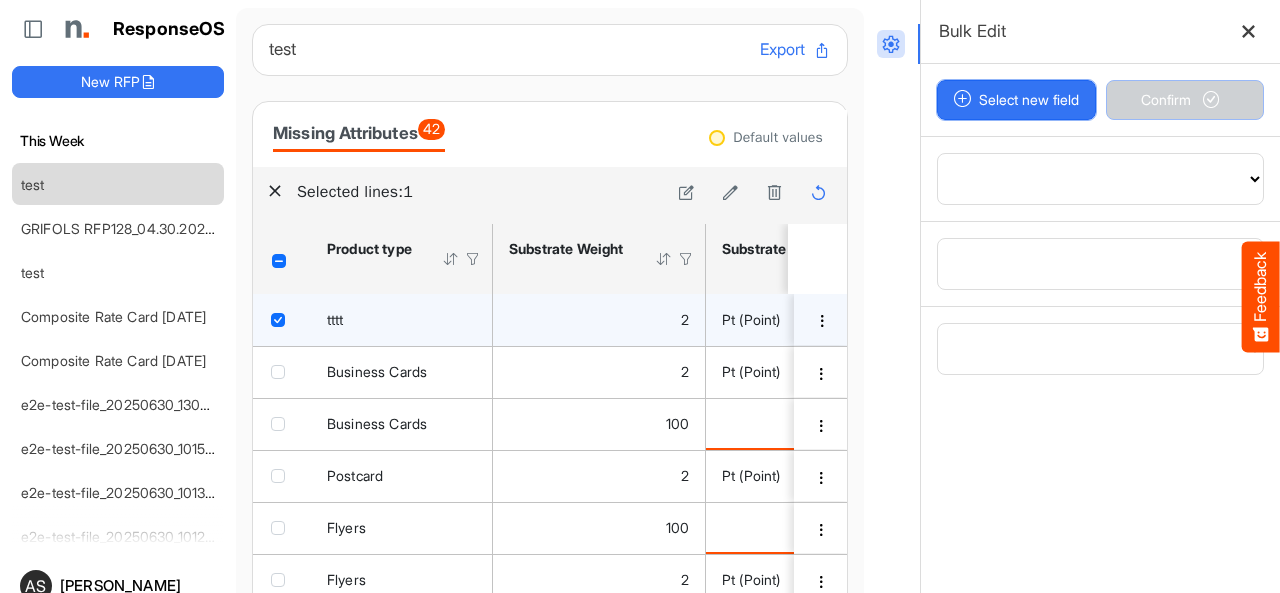 click on "Select new field" at bounding box center [1016, 100] 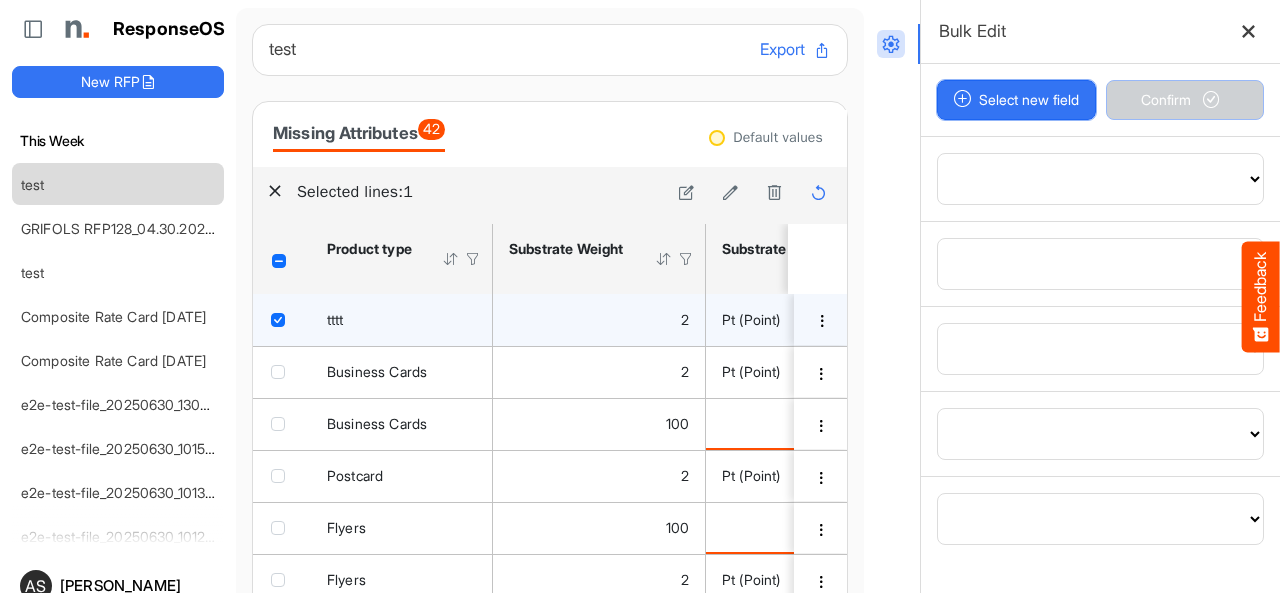 click on "Select new field" at bounding box center [1016, 100] 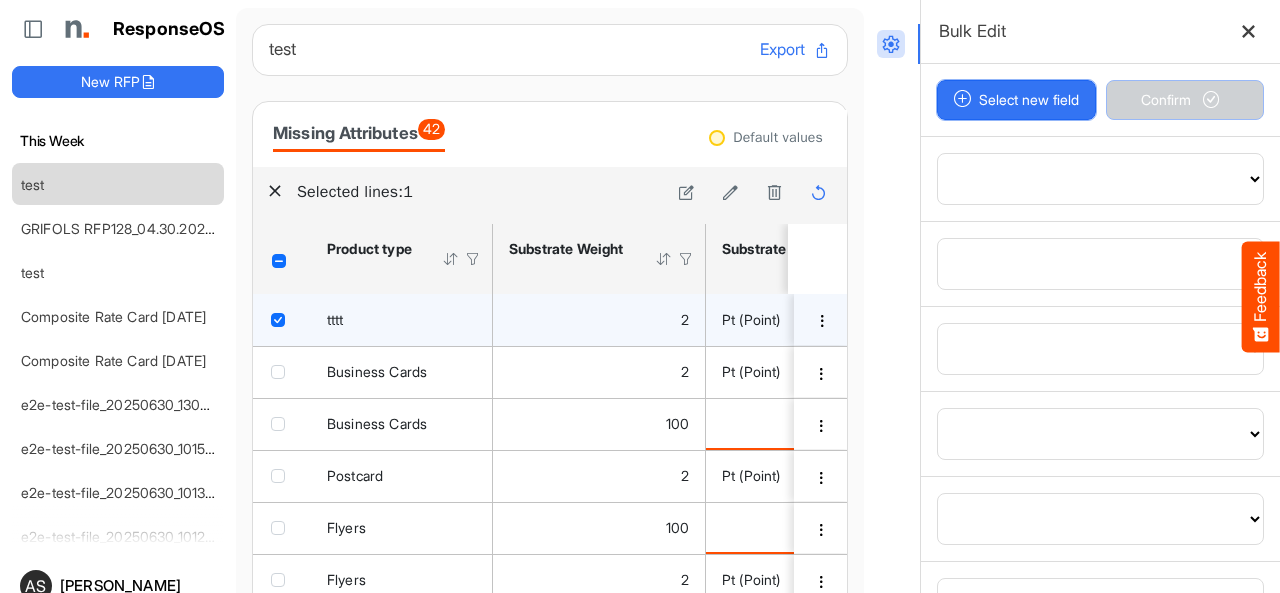 click on "Select new field" at bounding box center [1016, 100] 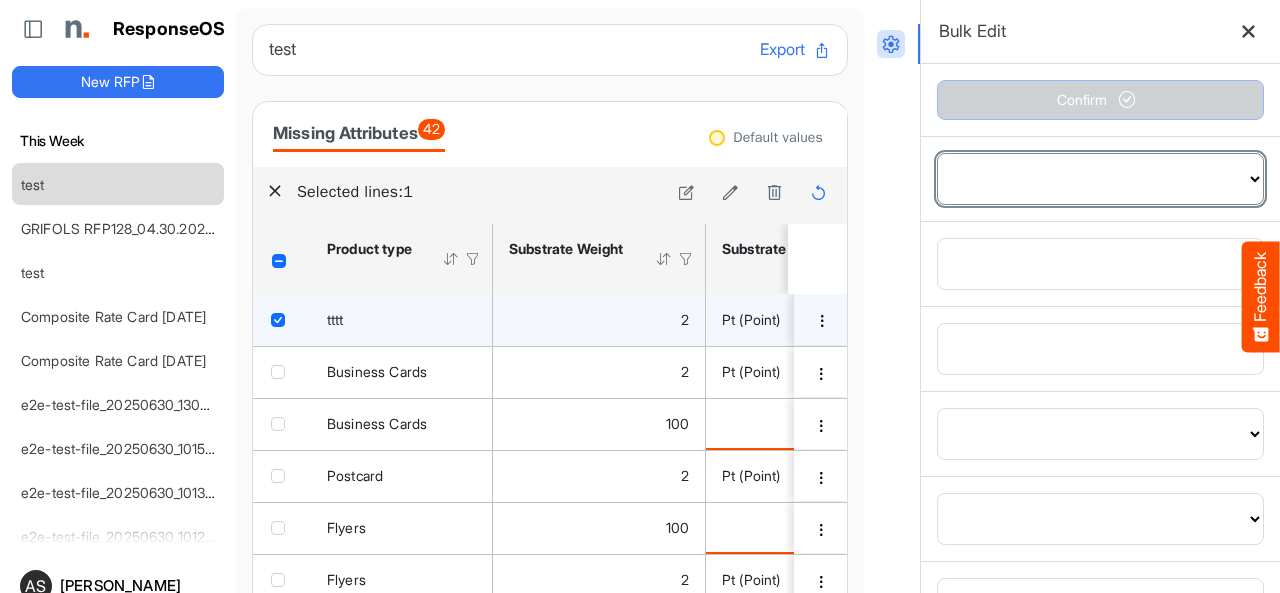 click on "**********" at bounding box center (1100, 179) 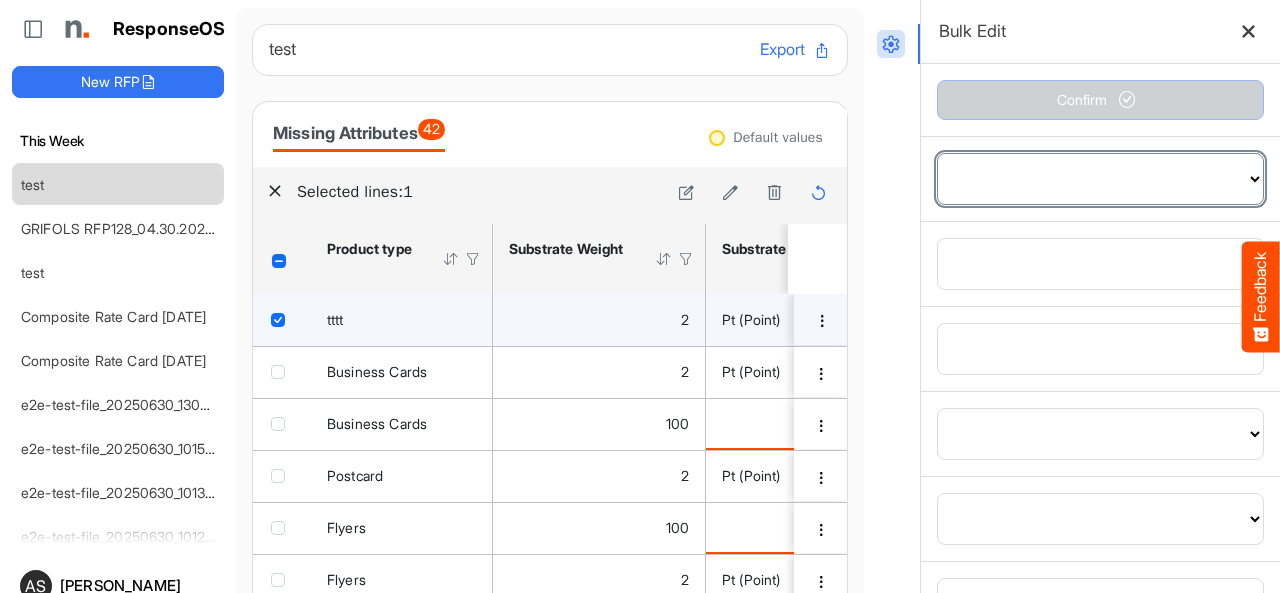 select on "**********" 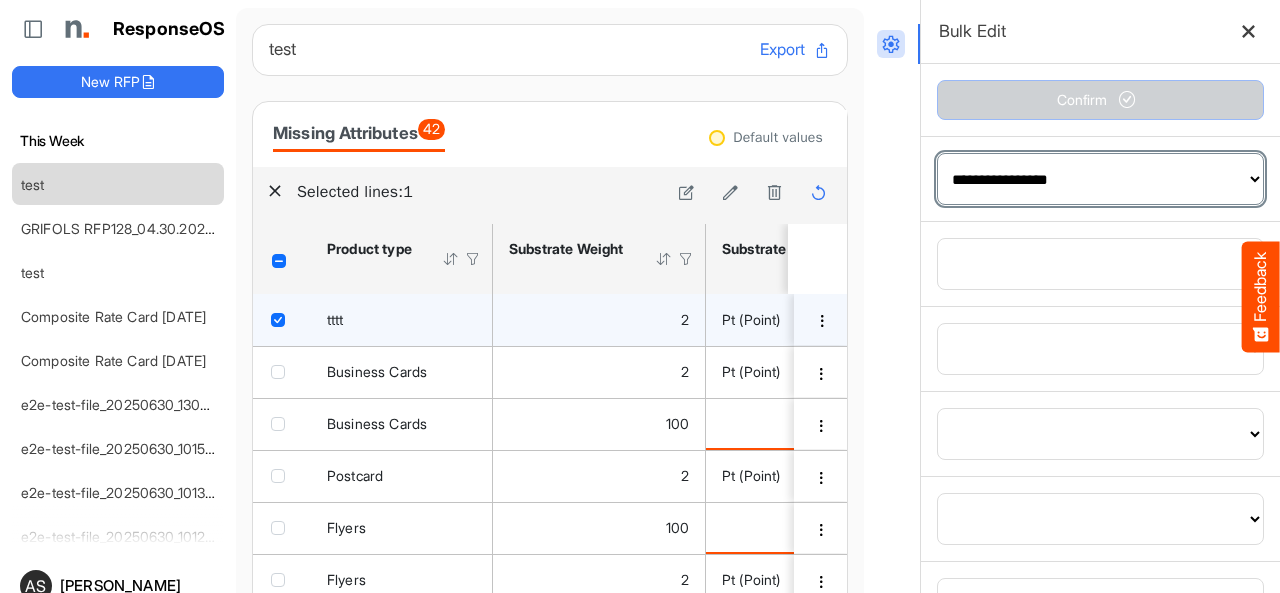 click on "**********" at bounding box center [1100, 179] 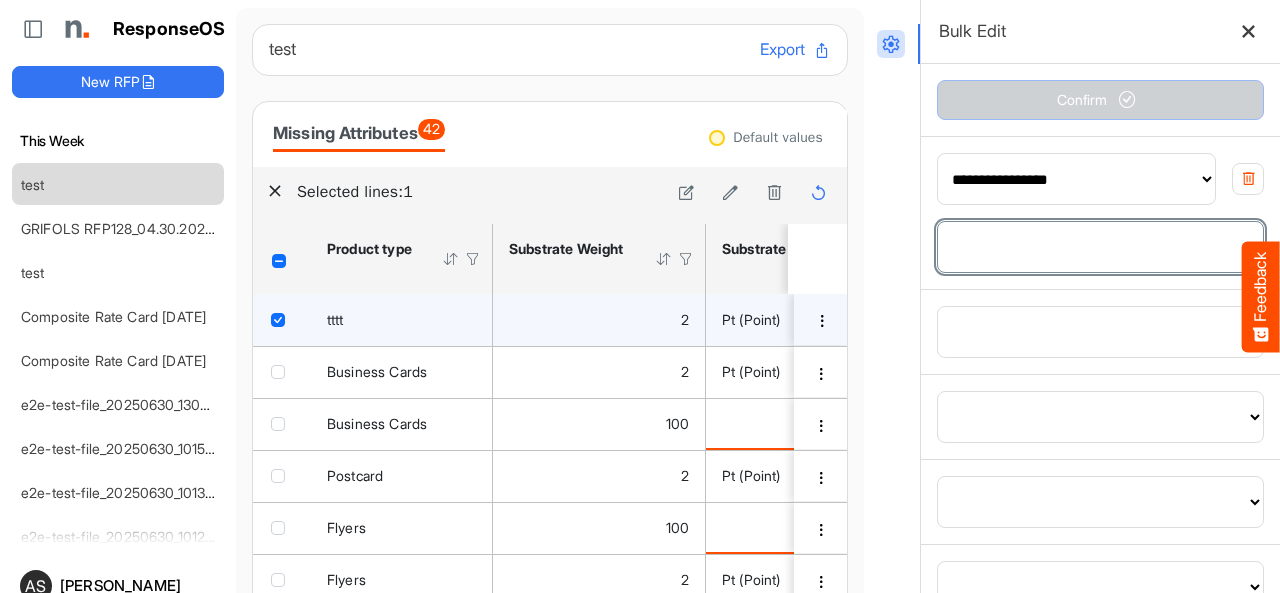 click at bounding box center (1100, 247) 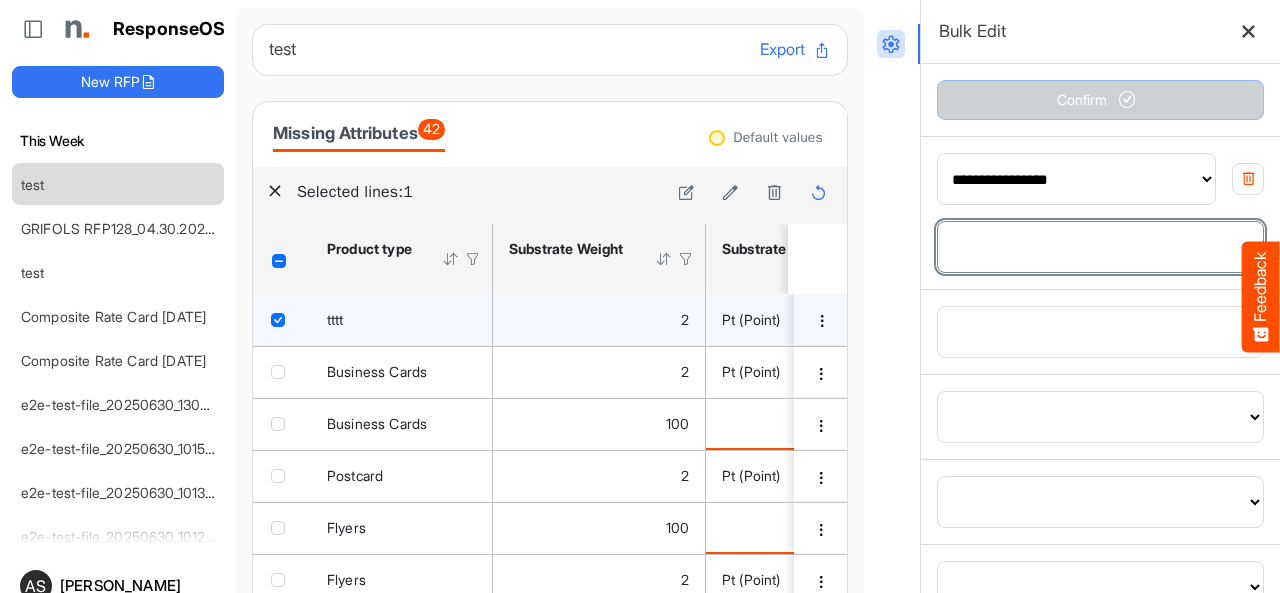 type on "*" 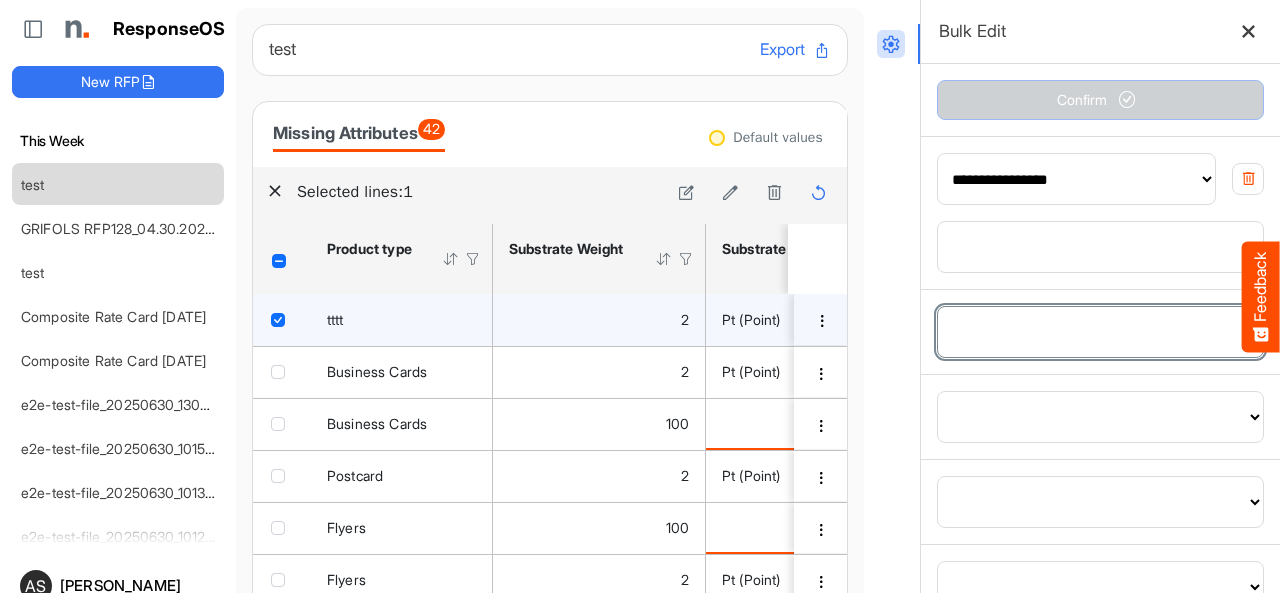 click on "**********" at bounding box center [1100, 332] 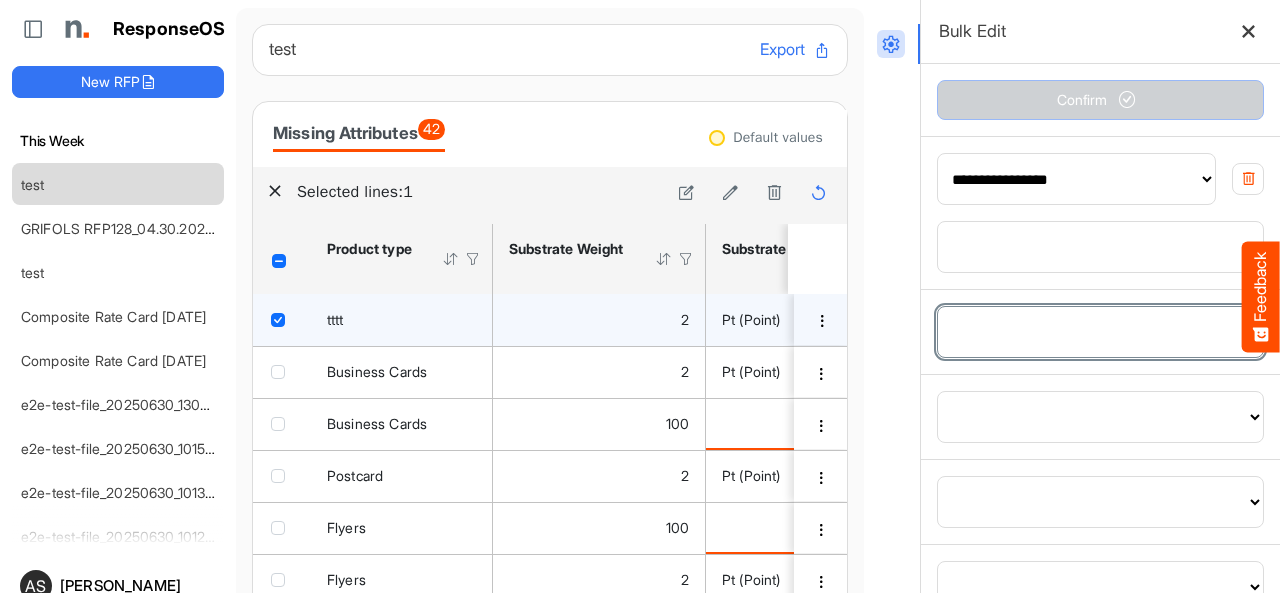 select on "**********" 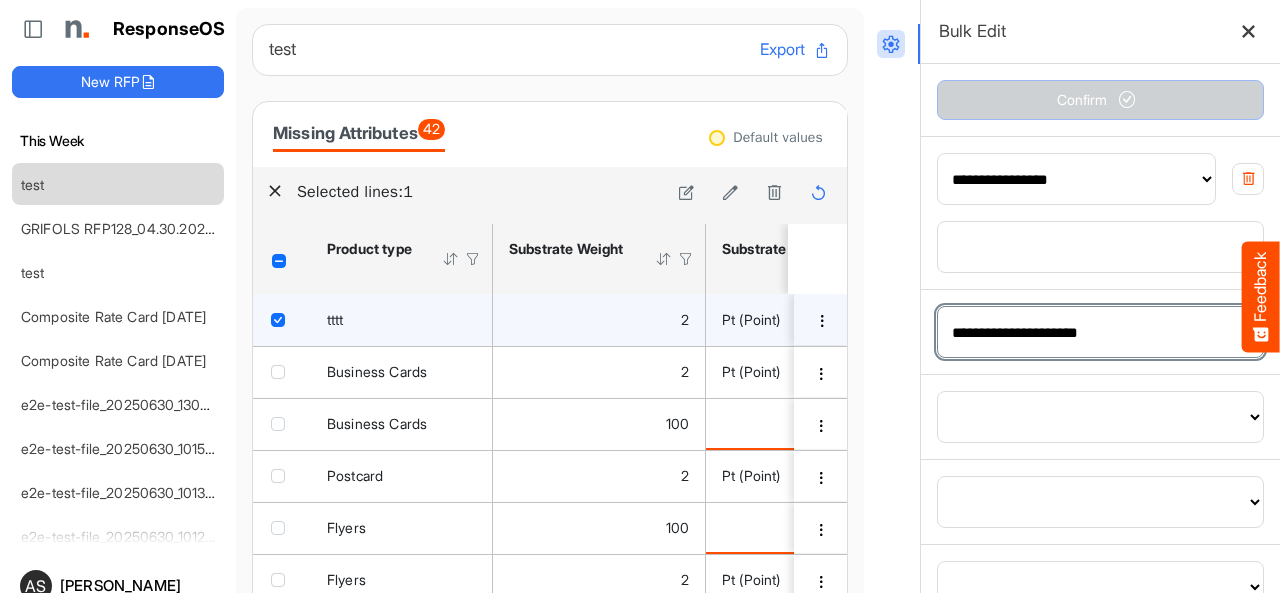click on "**********" at bounding box center [1100, 332] 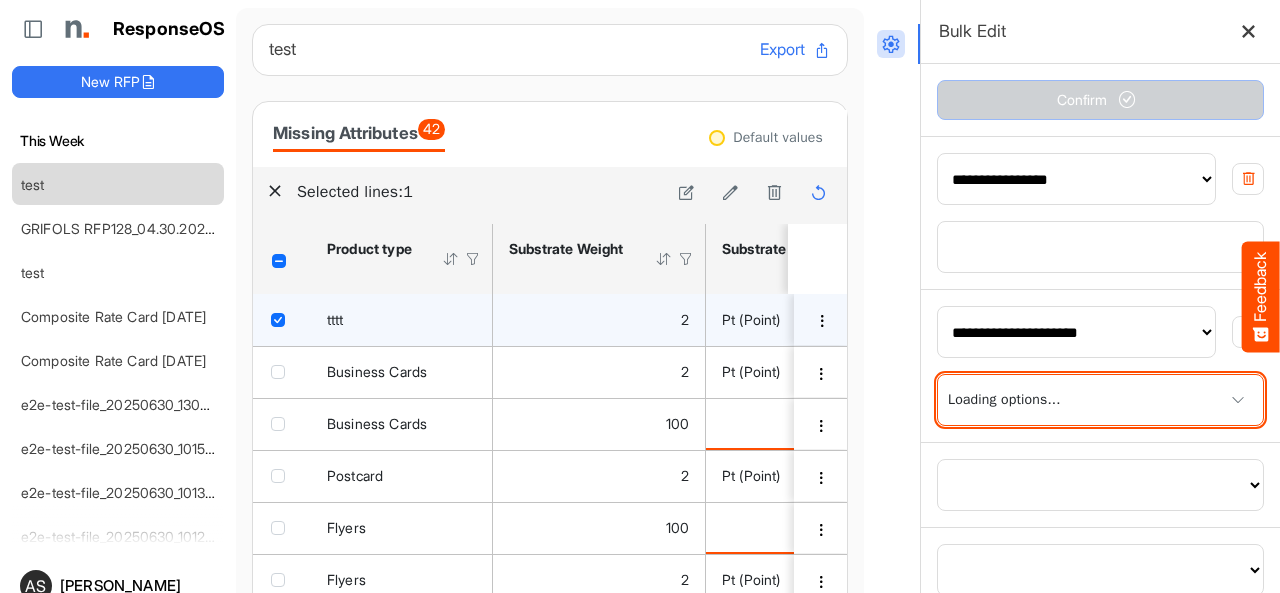 click at bounding box center [1100, 400] 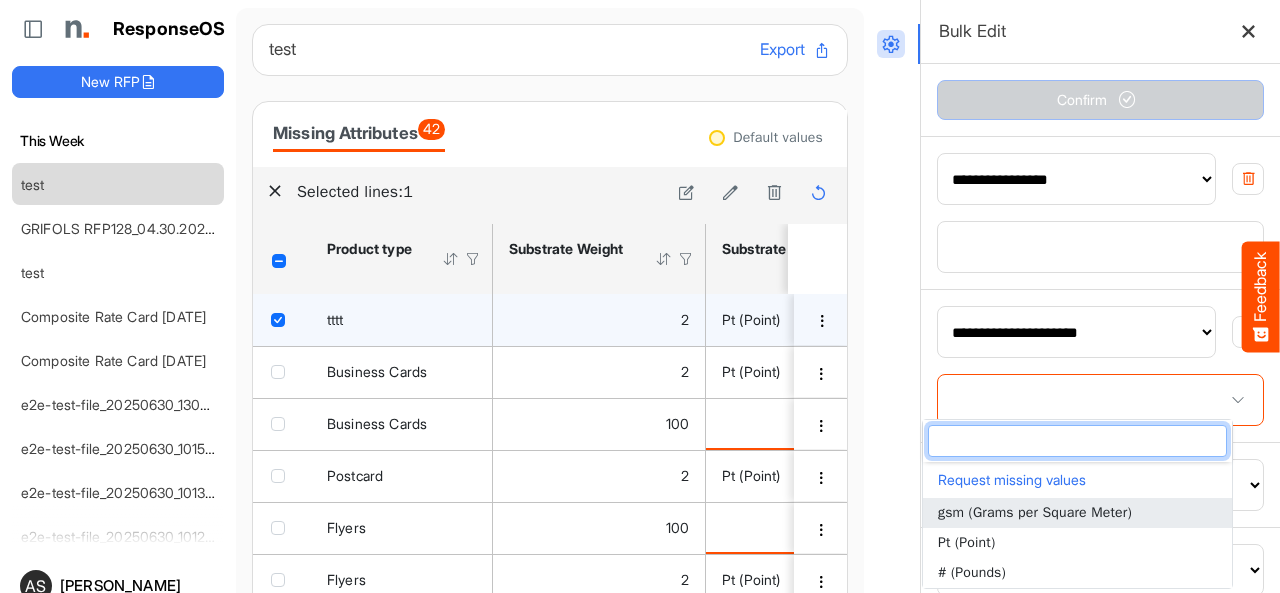 click on "gsm (Grams per Square Meter)" at bounding box center [1035, 512] 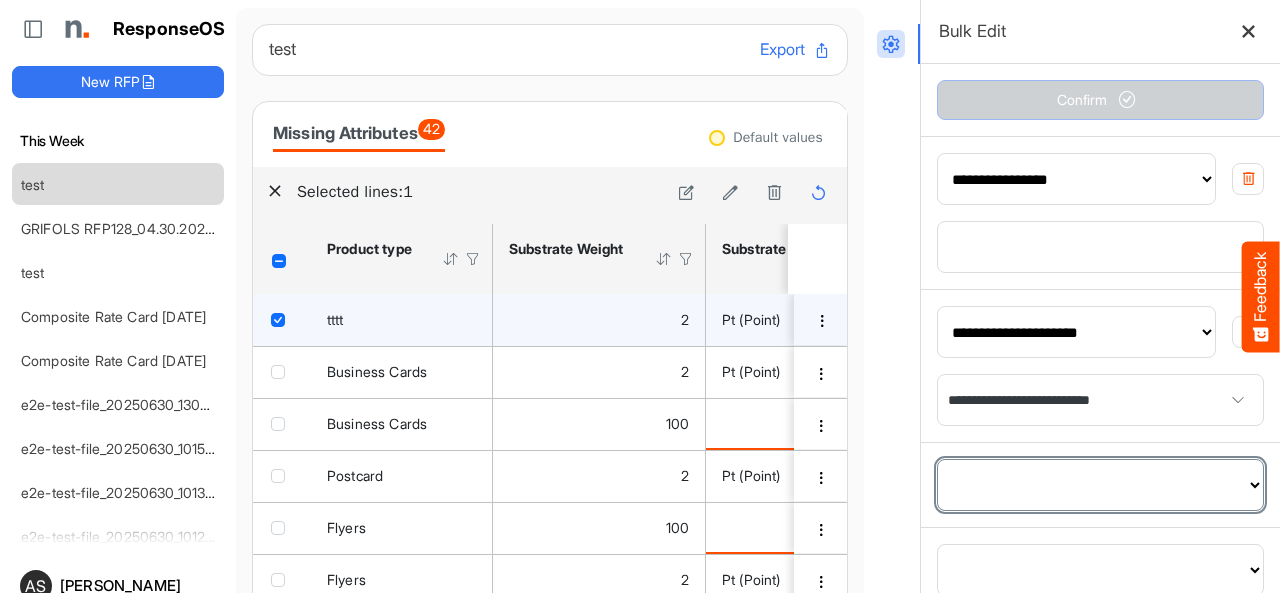 click on "**********" at bounding box center [1100, 485] 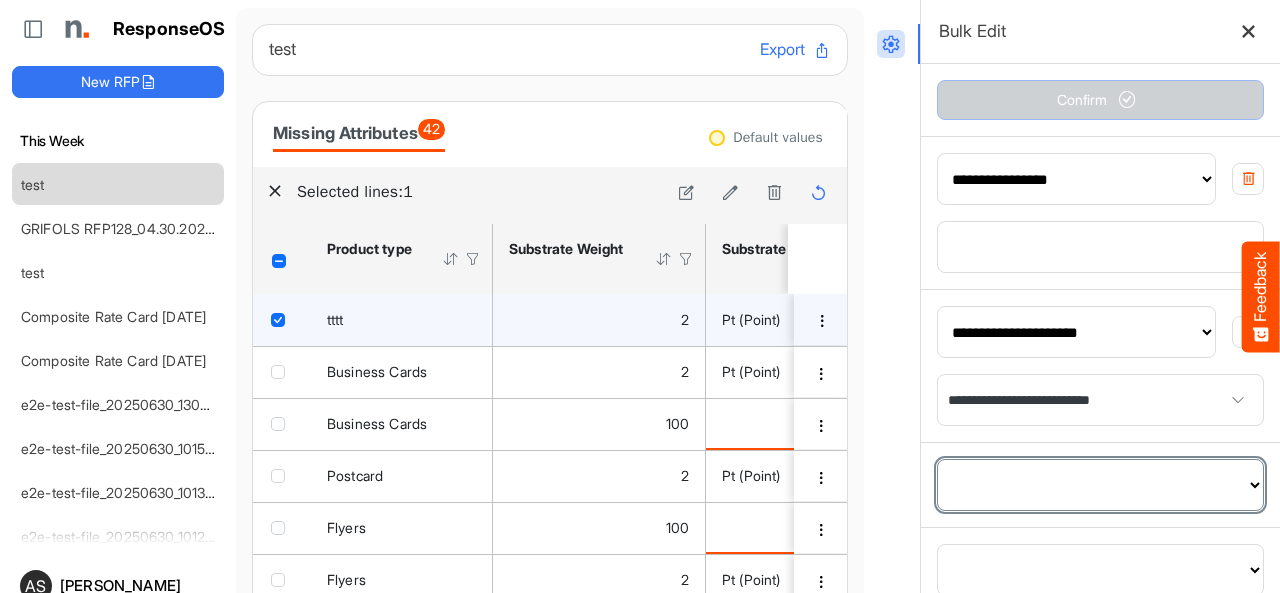 select on "**********" 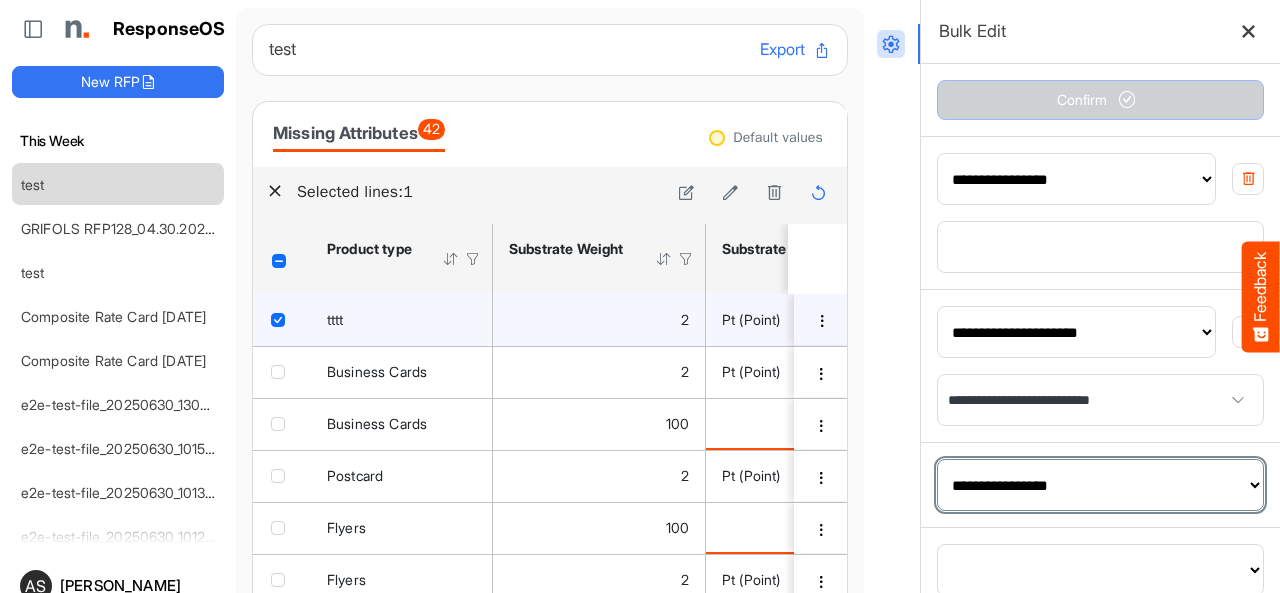 click on "**********" at bounding box center (1100, 485) 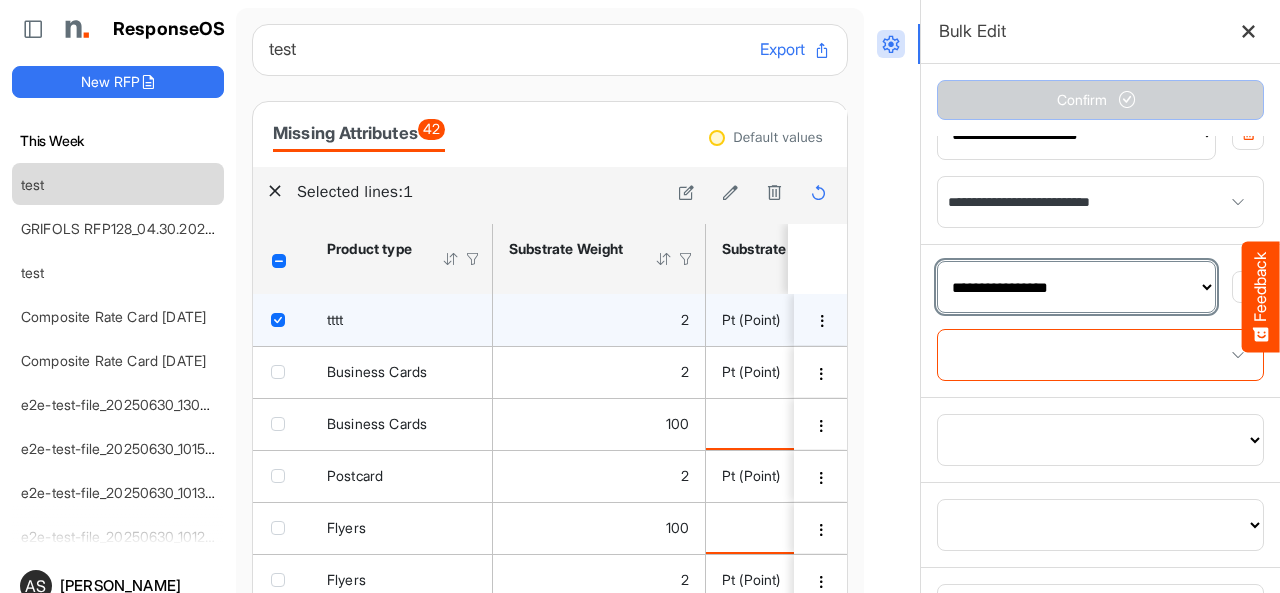 scroll, scrollTop: 200, scrollLeft: 0, axis: vertical 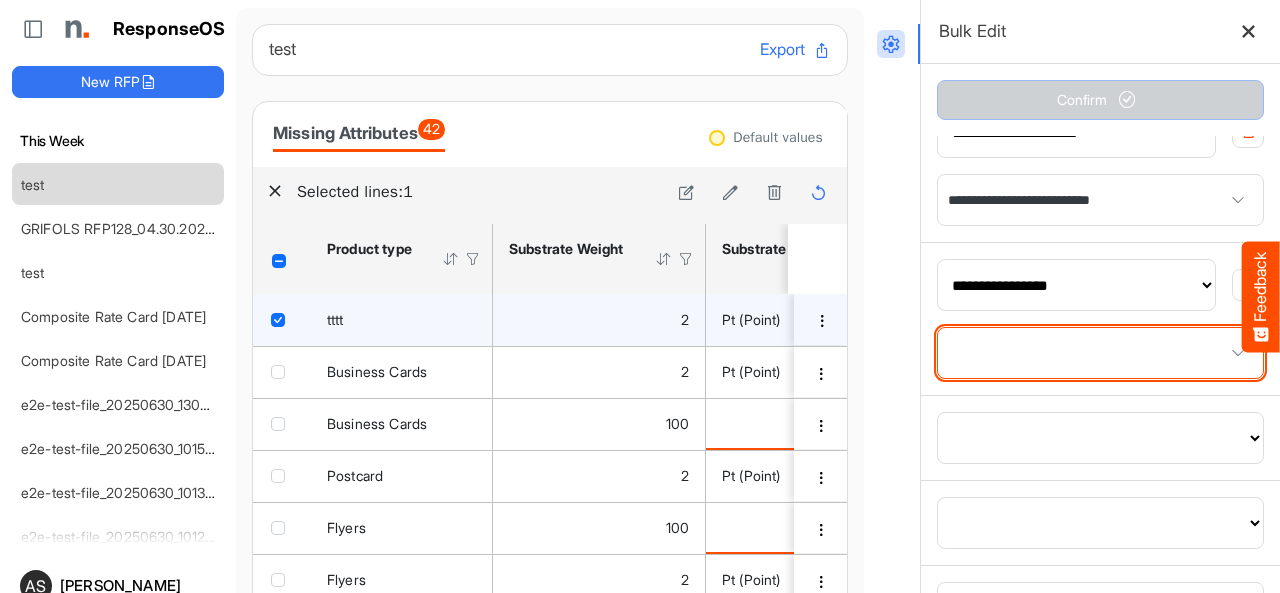 click at bounding box center [1100, 353] 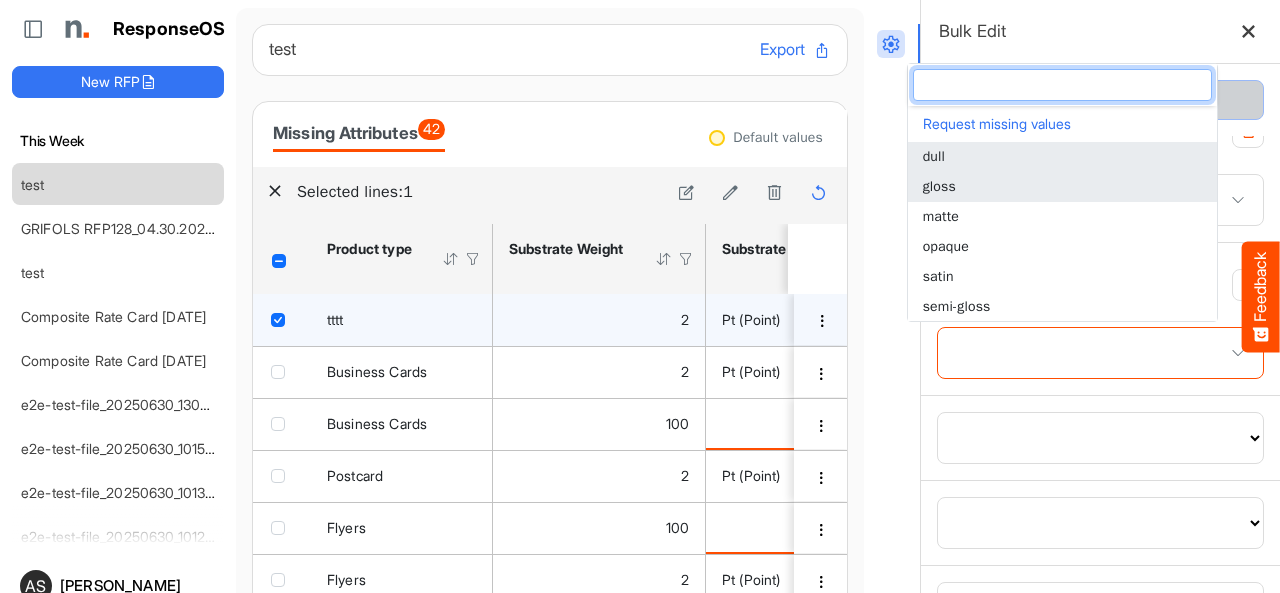 click on "gloss" at bounding box center [1062, 187] 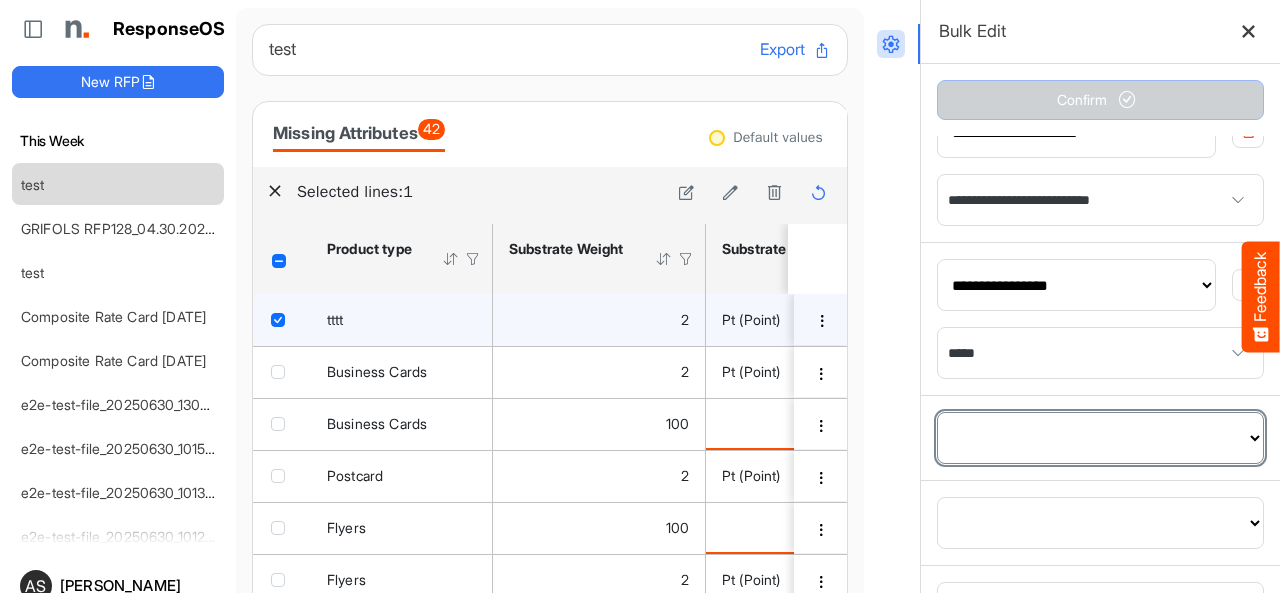 click on "**********" at bounding box center [1100, 438] 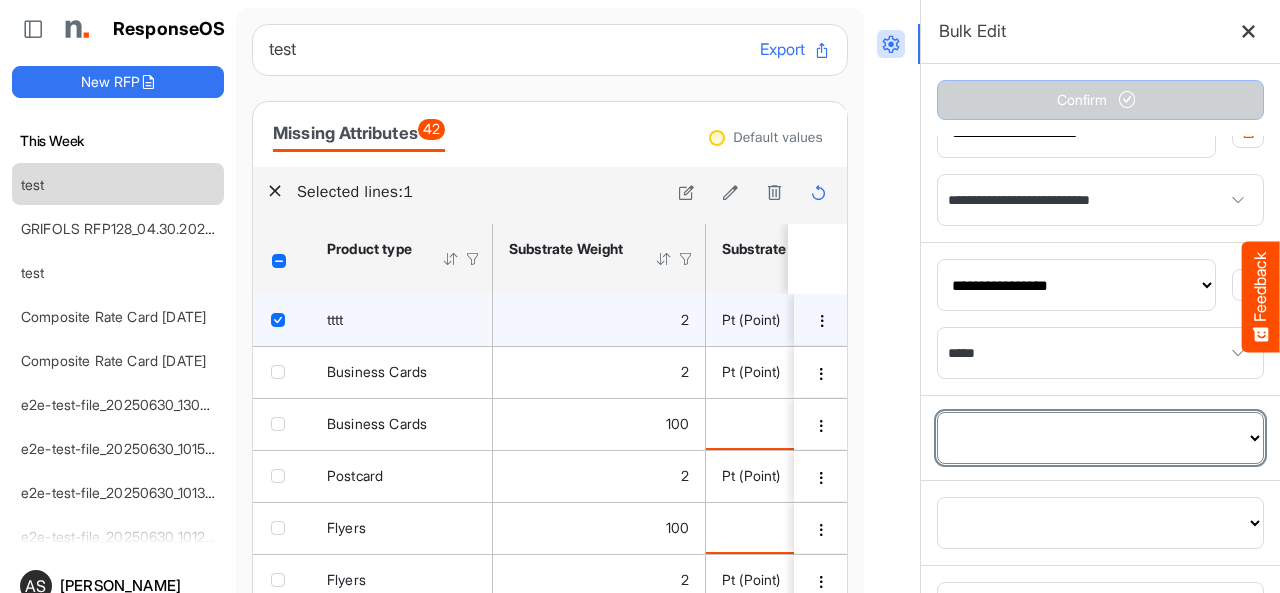 select on "**********" 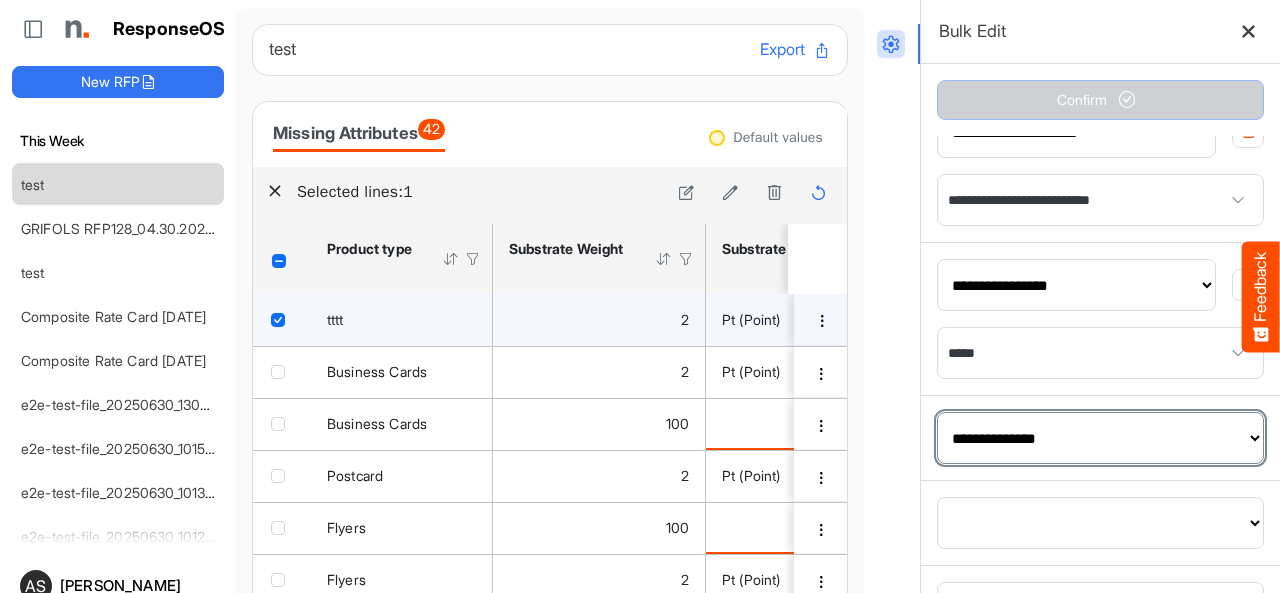 click on "**********" at bounding box center (1100, 438) 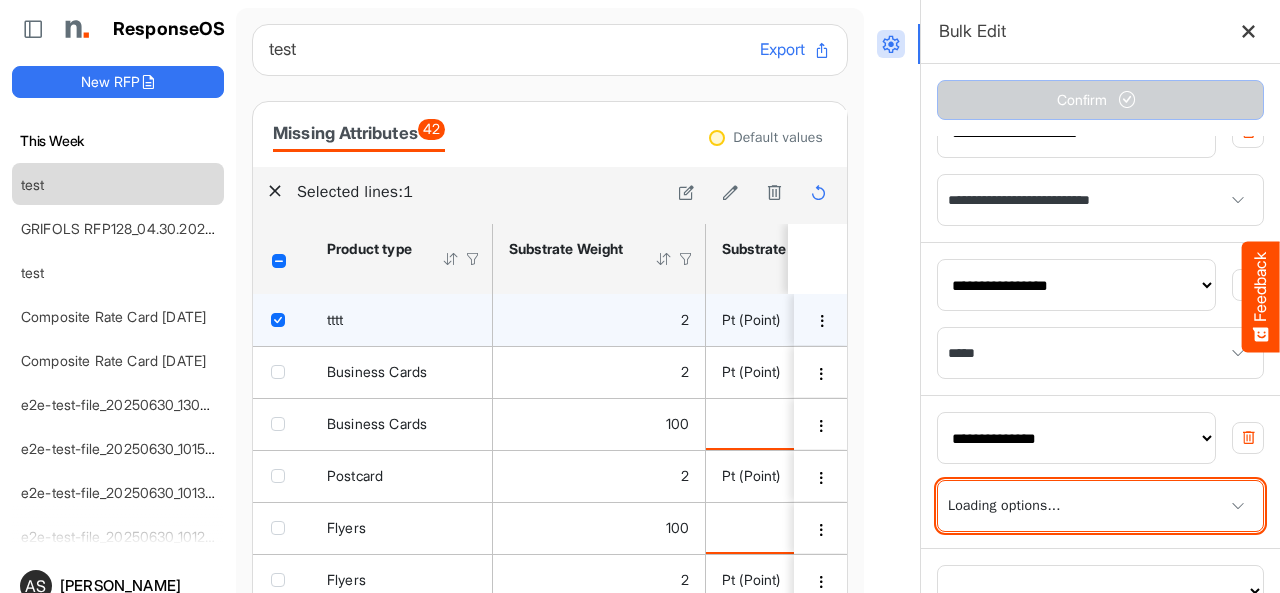 click at bounding box center [1100, 506] 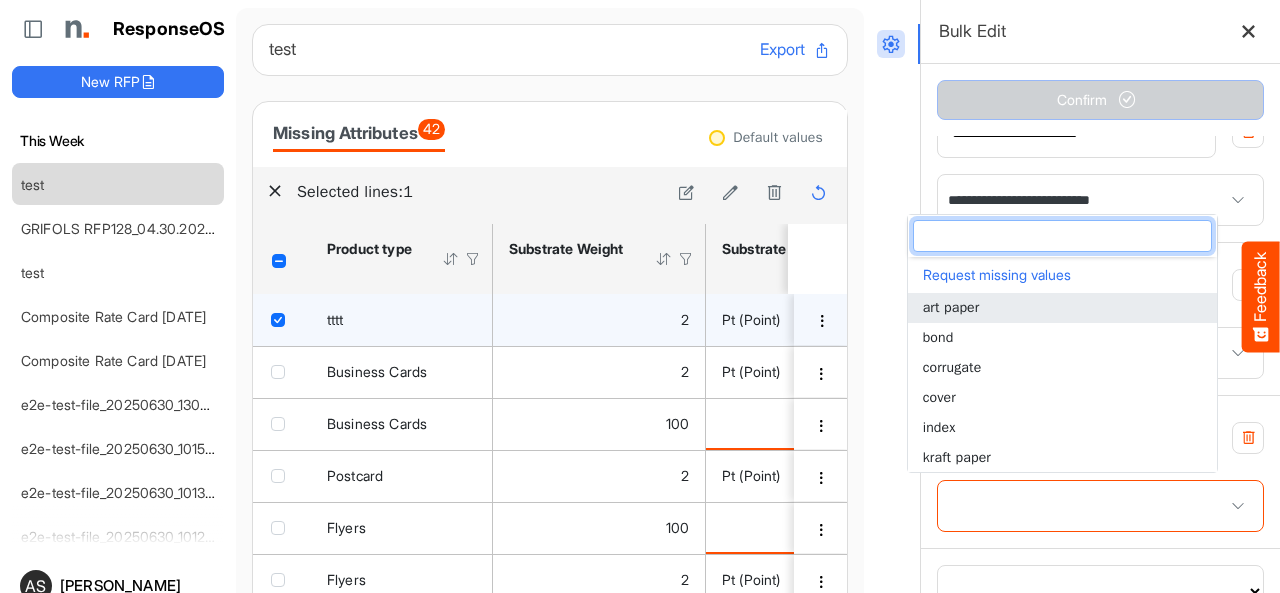 click on "art paper" at bounding box center (951, 307) 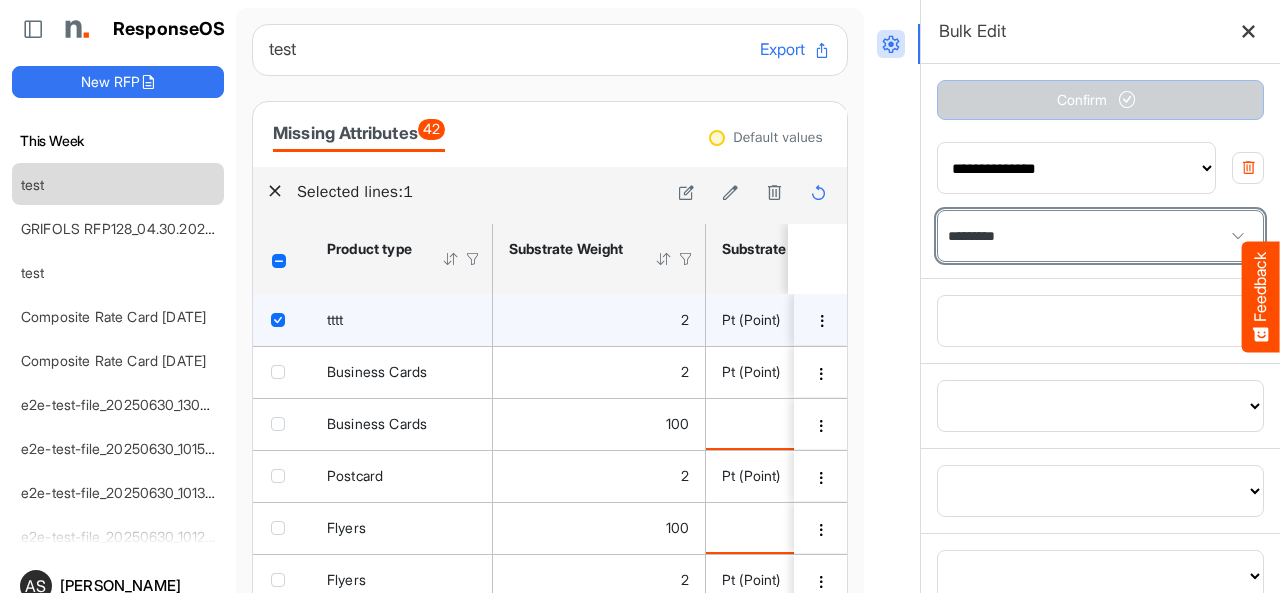 scroll, scrollTop: 500, scrollLeft: 0, axis: vertical 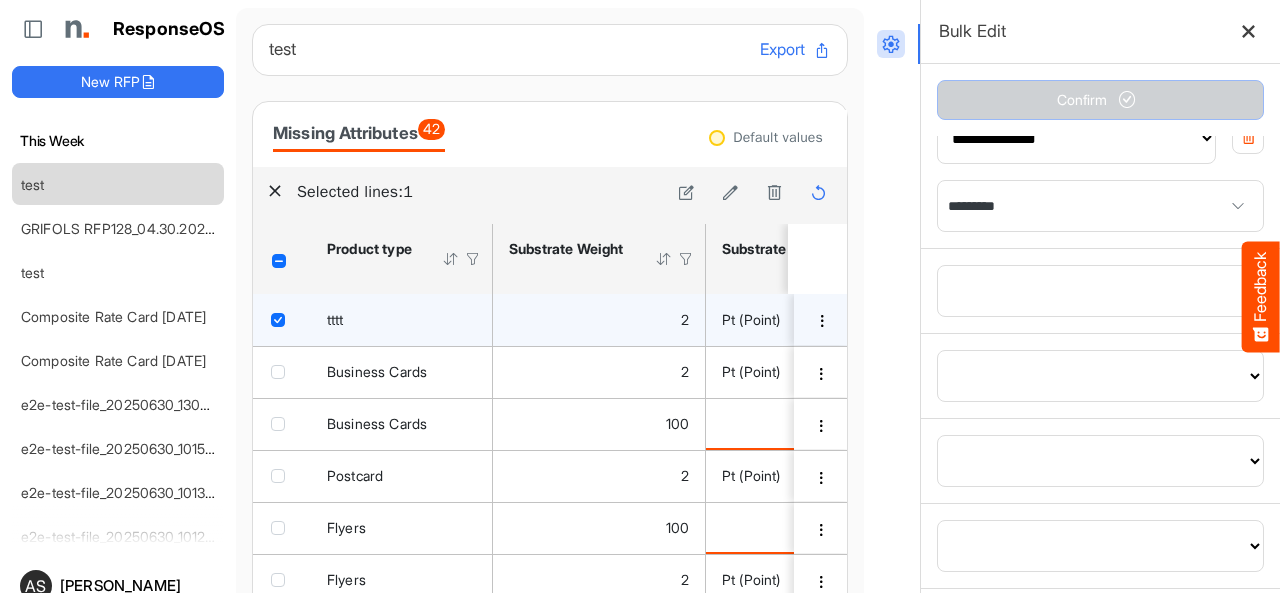 click on "**********" at bounding box center (1100, 290) 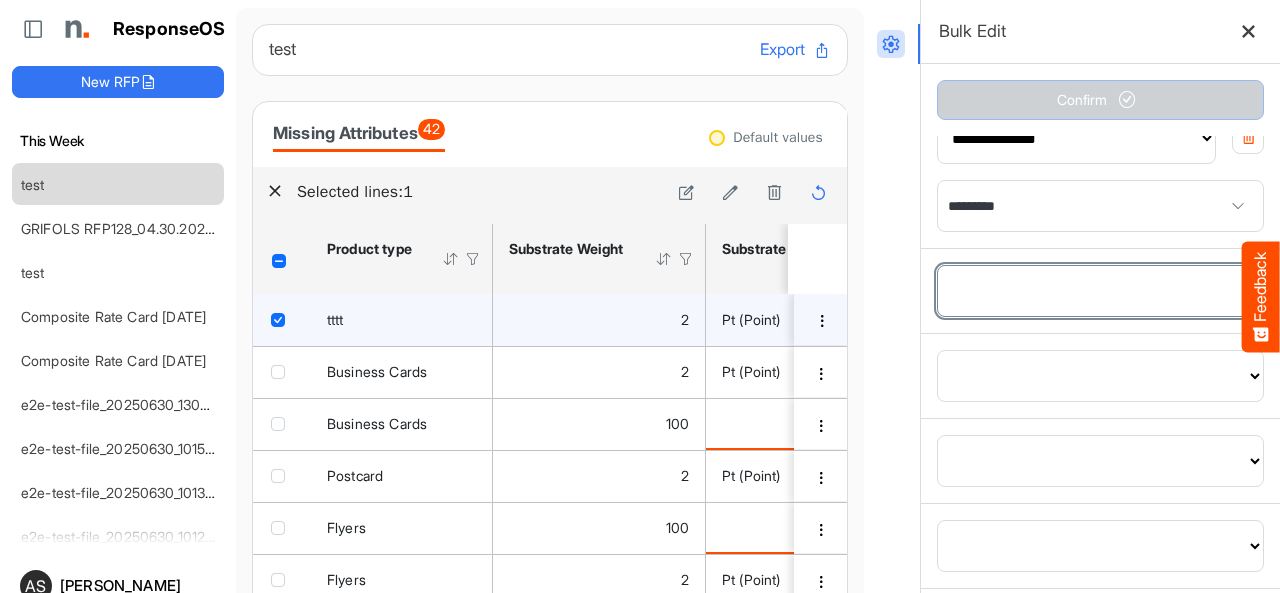 click on "**********" at bounding box center [1100, 291] 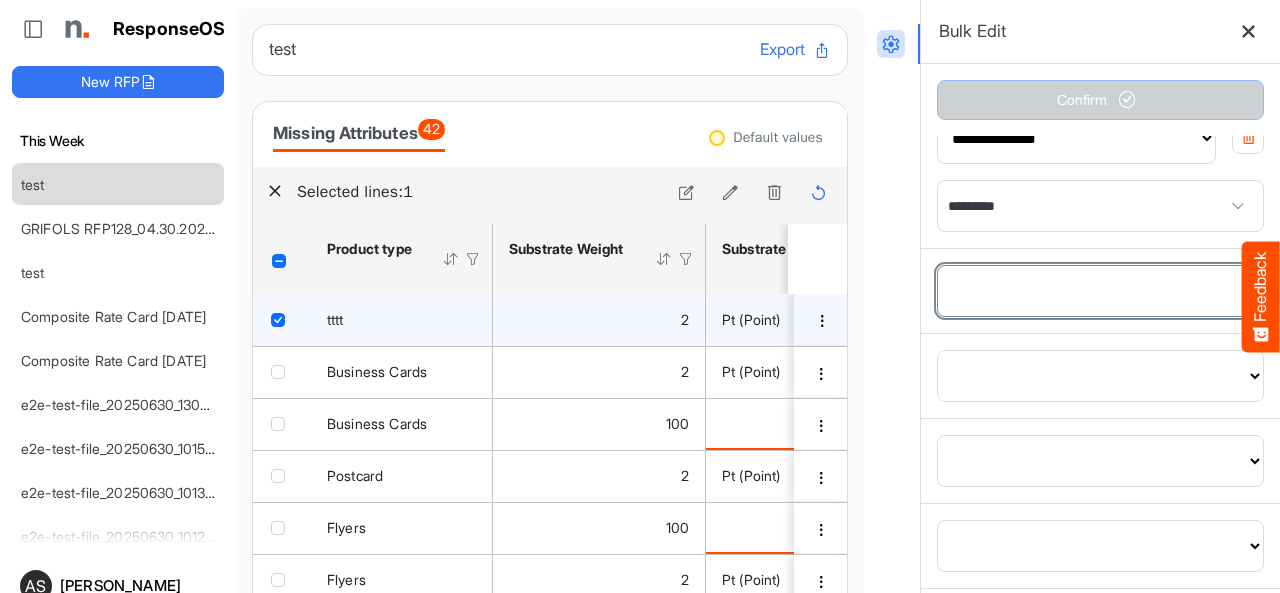 select on "**********" 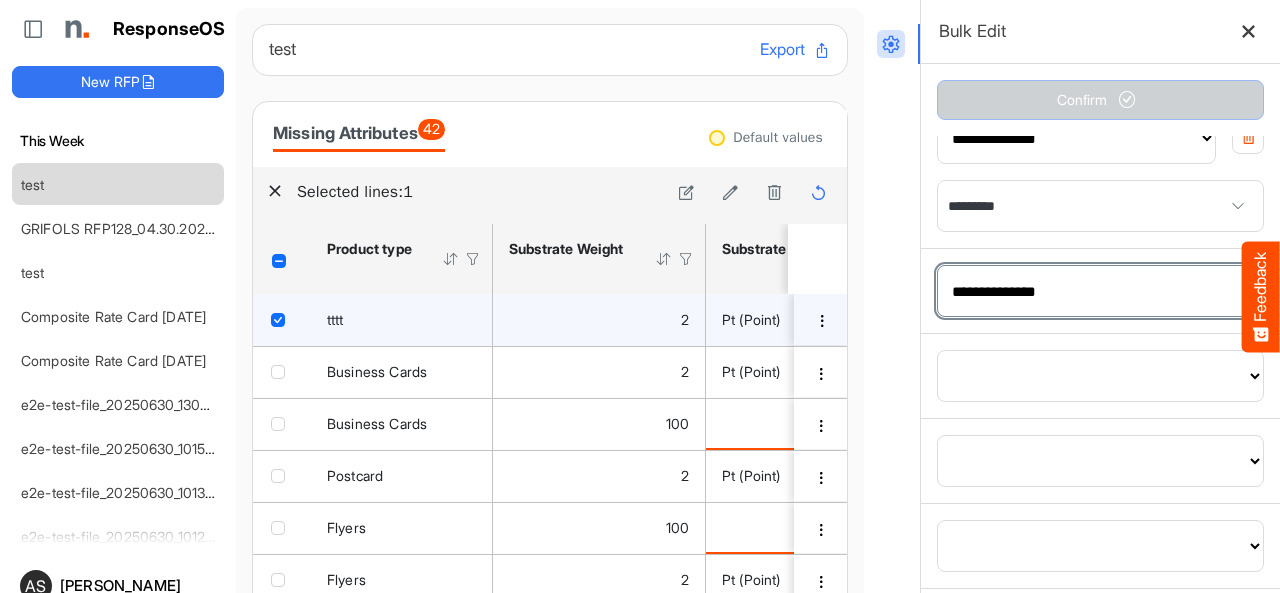click on "**********" at bounding box center [1100, 291] 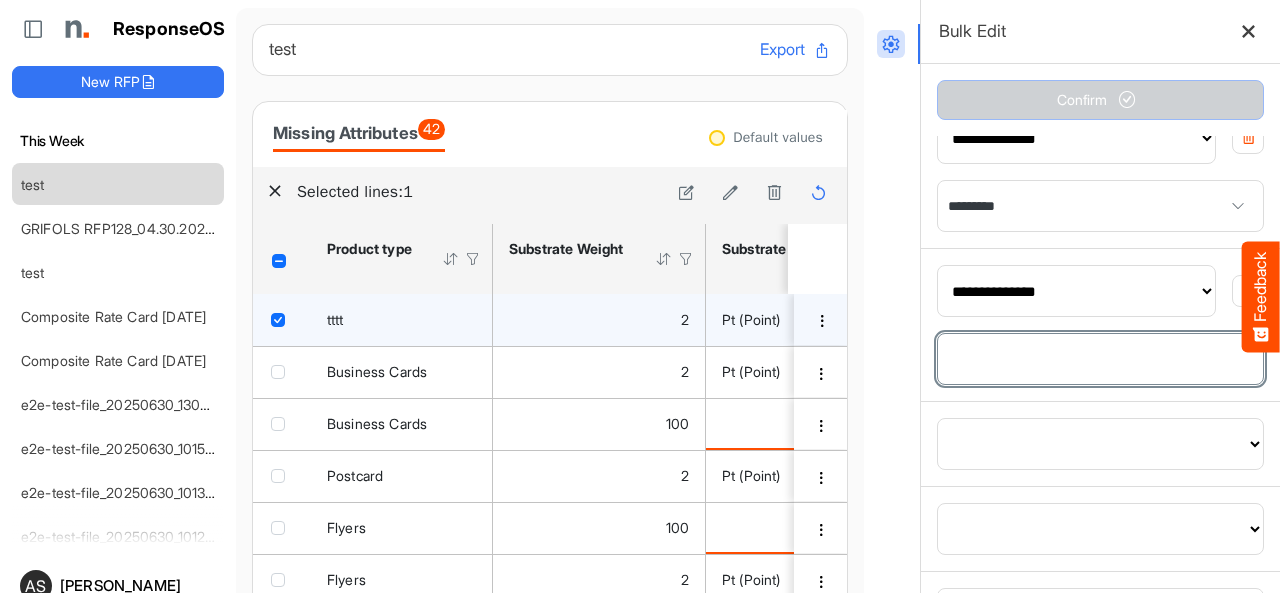 click at bounding box center [1100, 359] 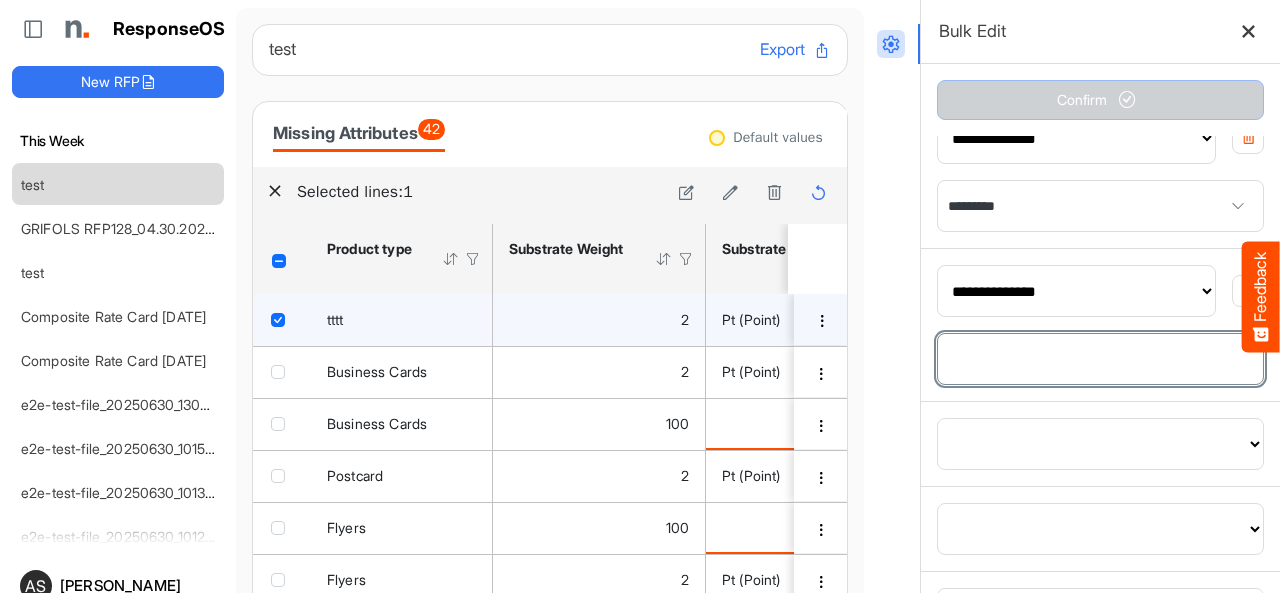 type on "*" 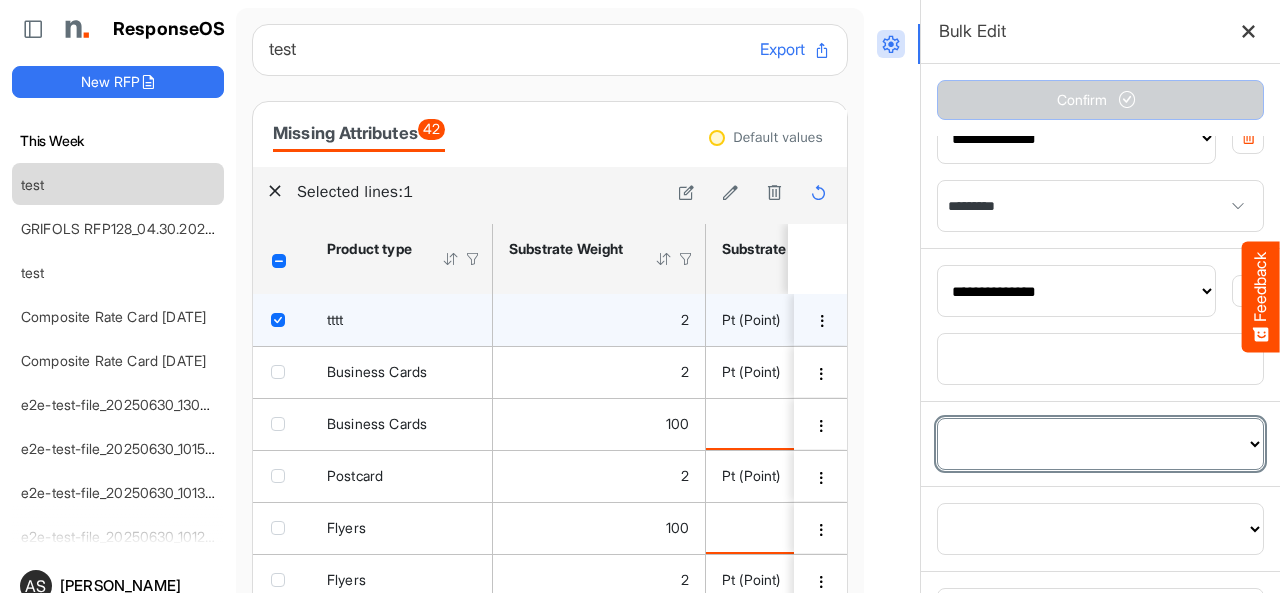 click on "**********" at bounding box center (1100, 444) 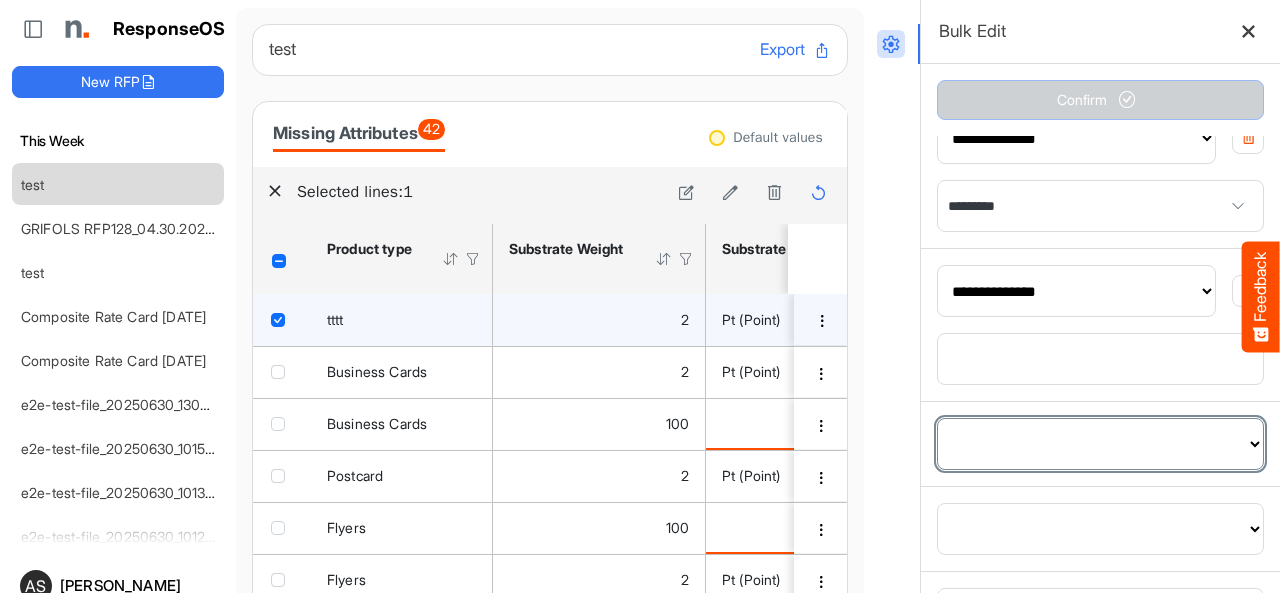 select on "**********" 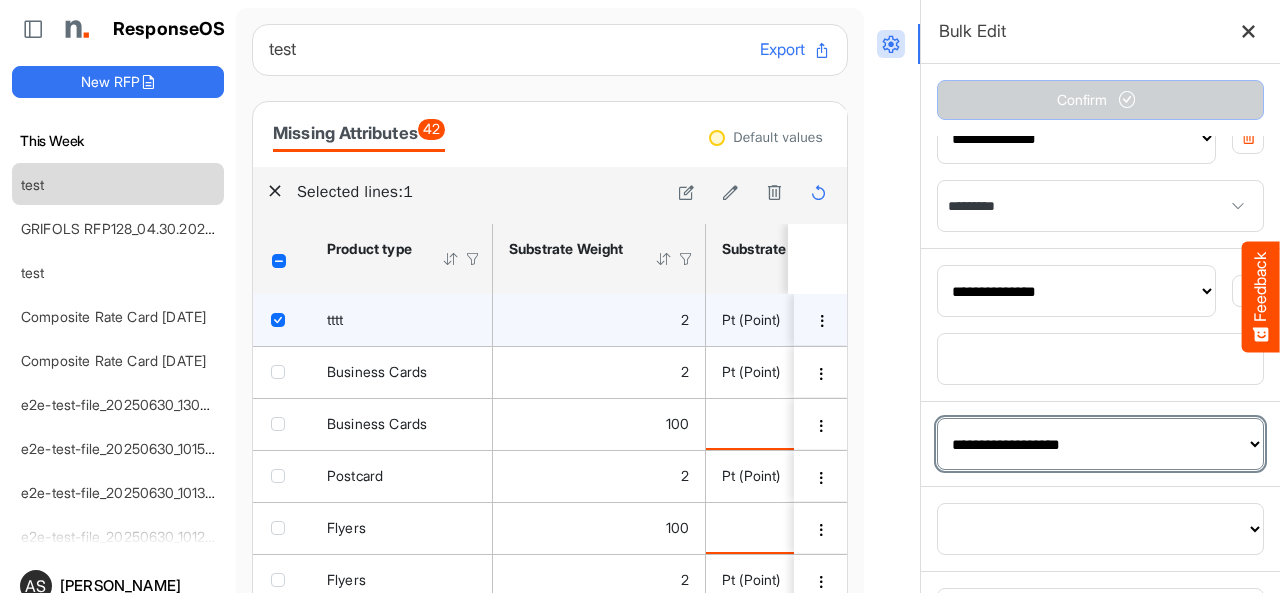 click on "**********" at bounding box center [1100, 444] 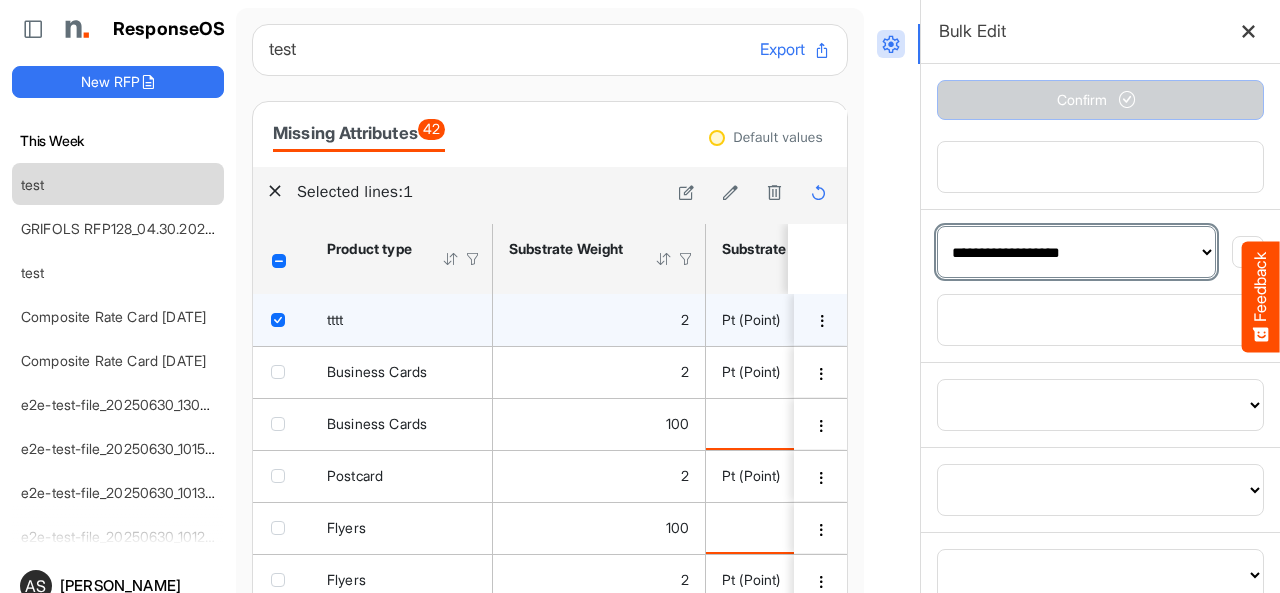 scroll, scrollTop: 700, scrollLeft: 0, axis: vertical 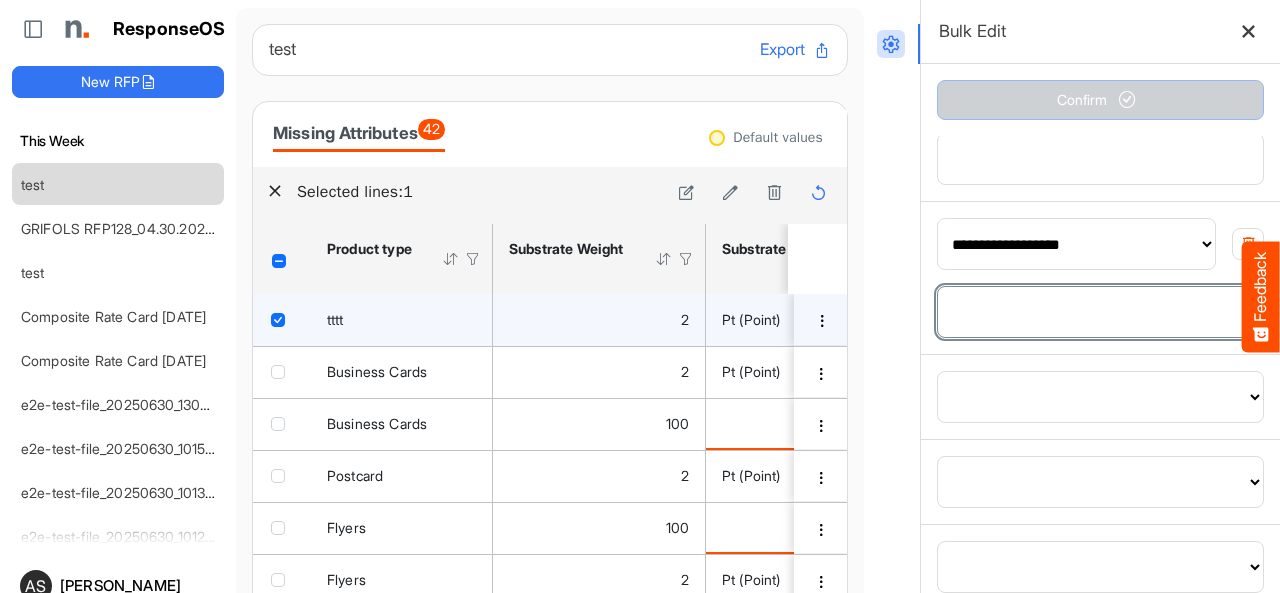 click at bounding box center (1100, 312) 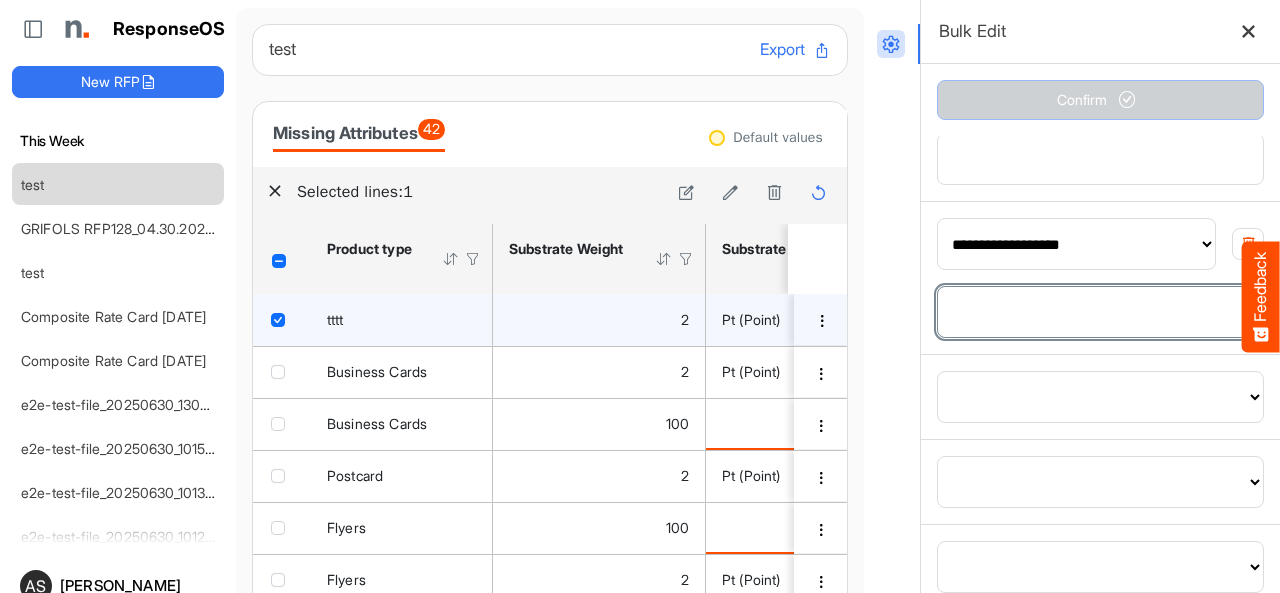 type on "*" 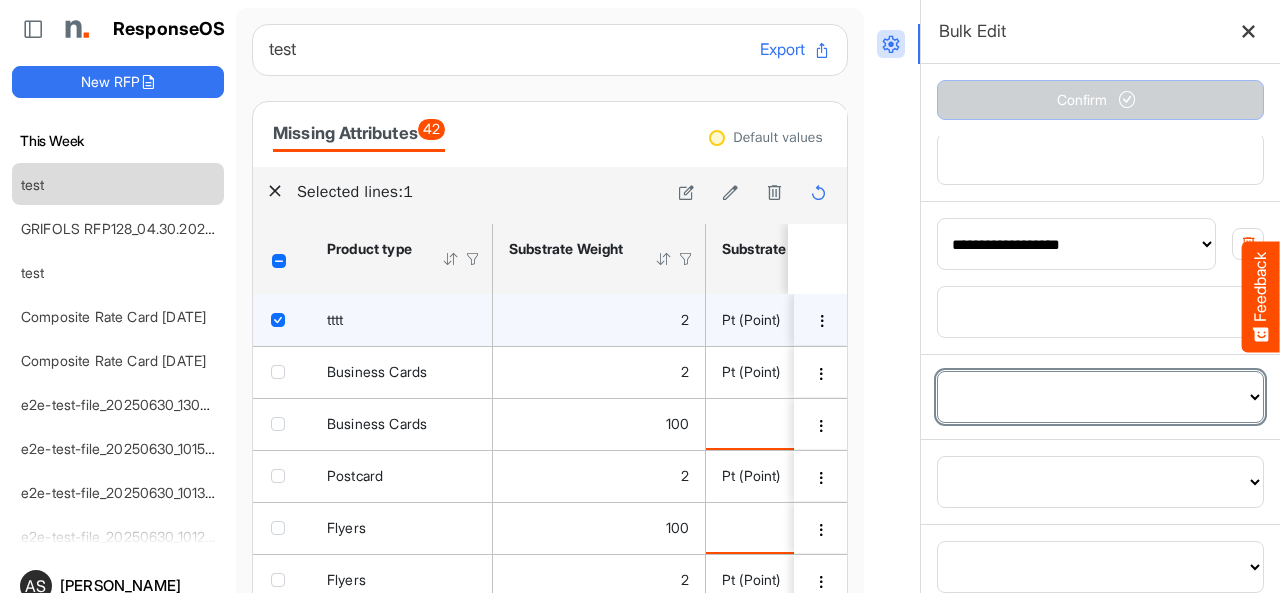 click on "**********" at bounding box center [1100, 397] 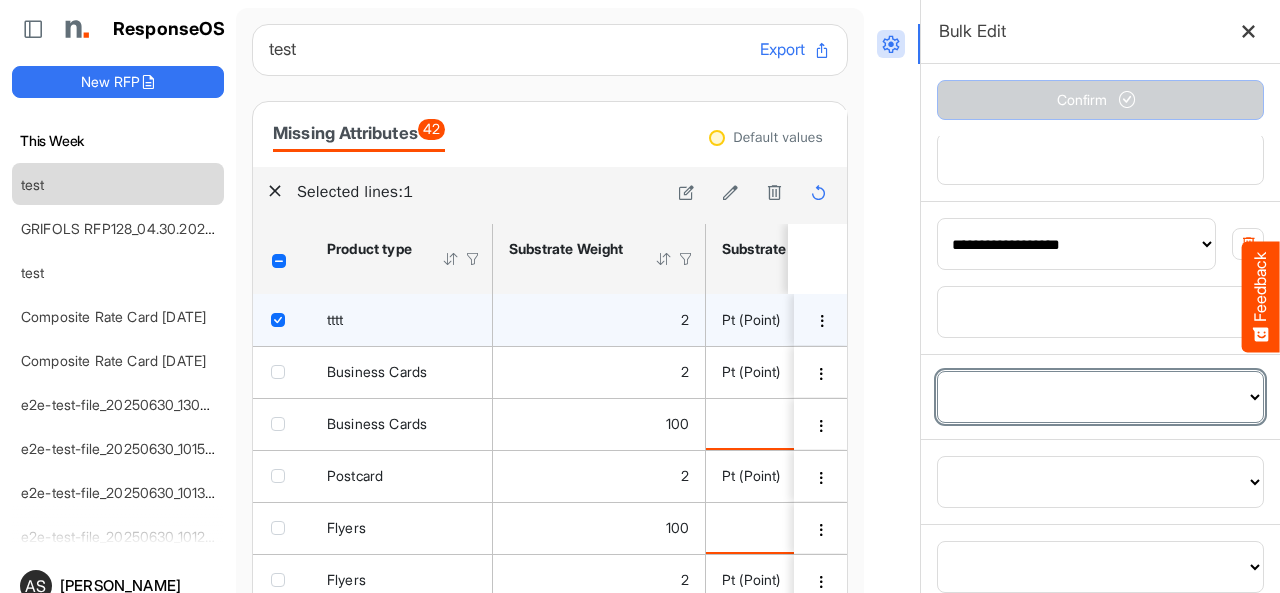select on "**********" 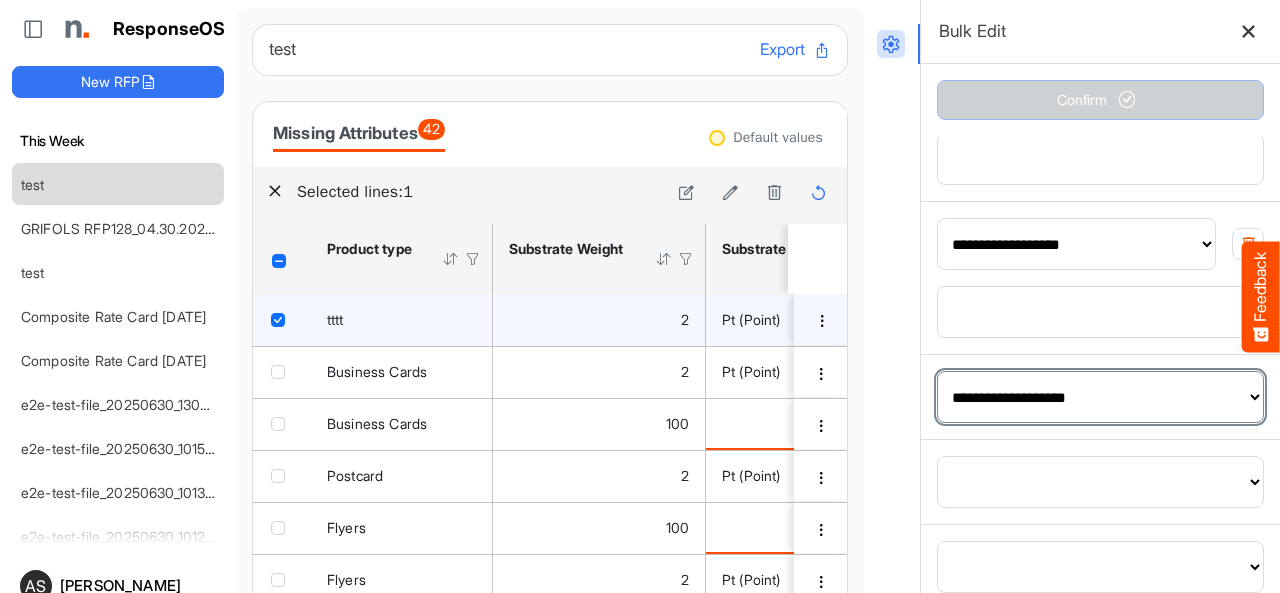 click on "**********" at bounding box center [1100, 397] 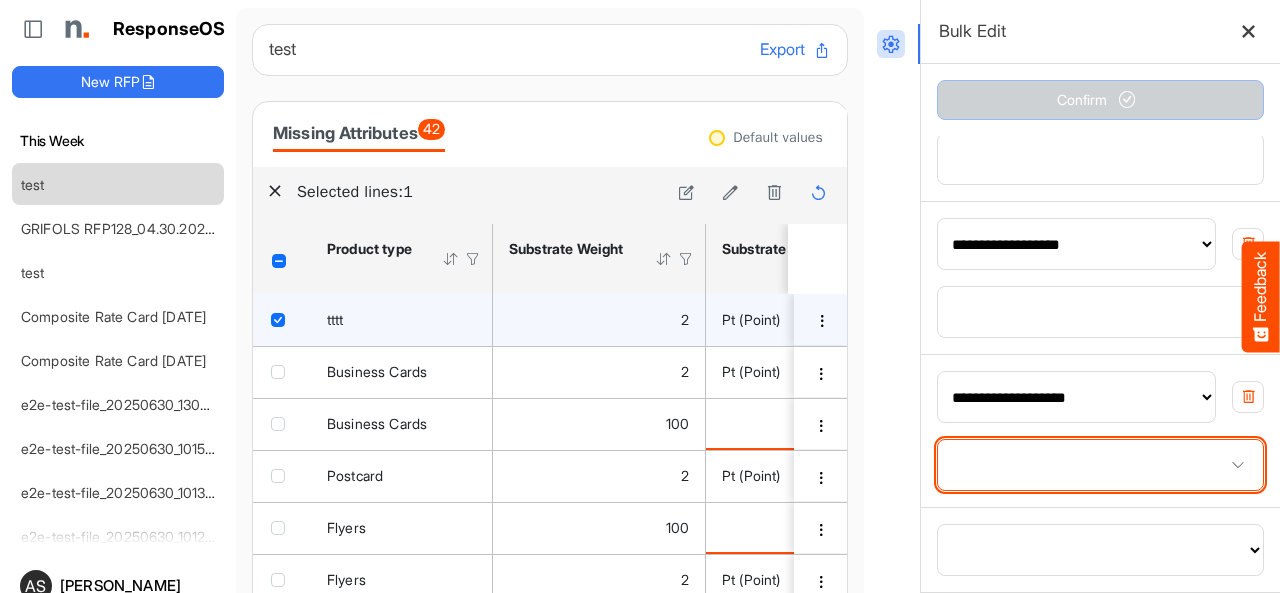 click at bounding box center (1100, 465) 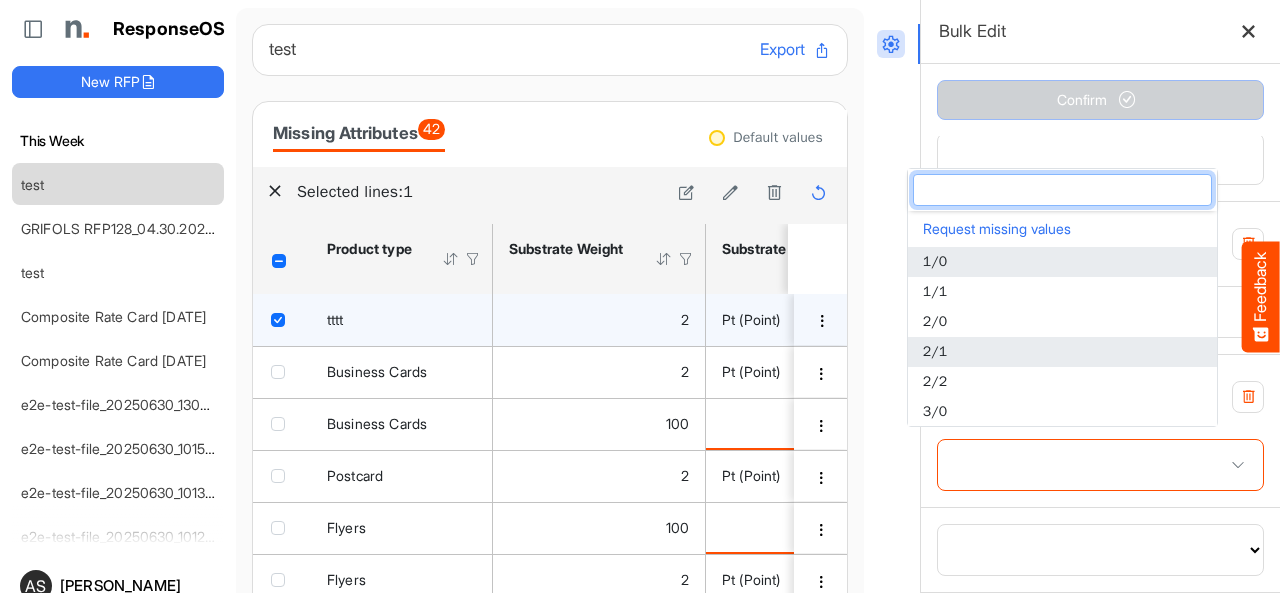click on "2/1" at bounding box center [1062, 352] 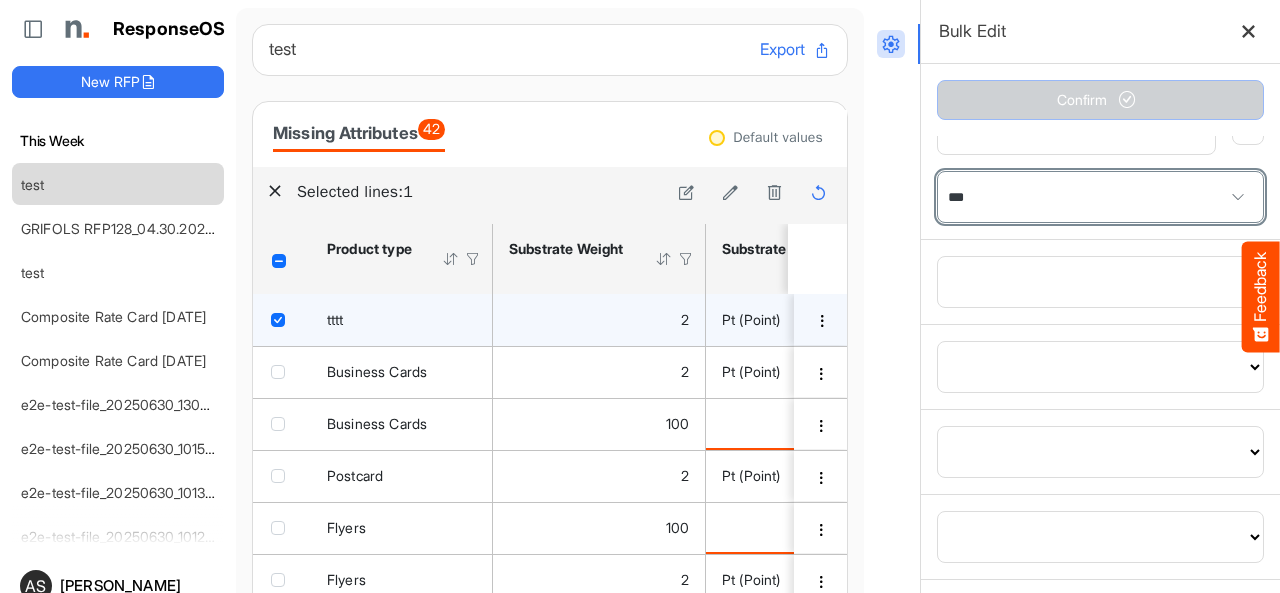 scroll, scrollTop: 1000, scrollLeft: 0, axis: vertical 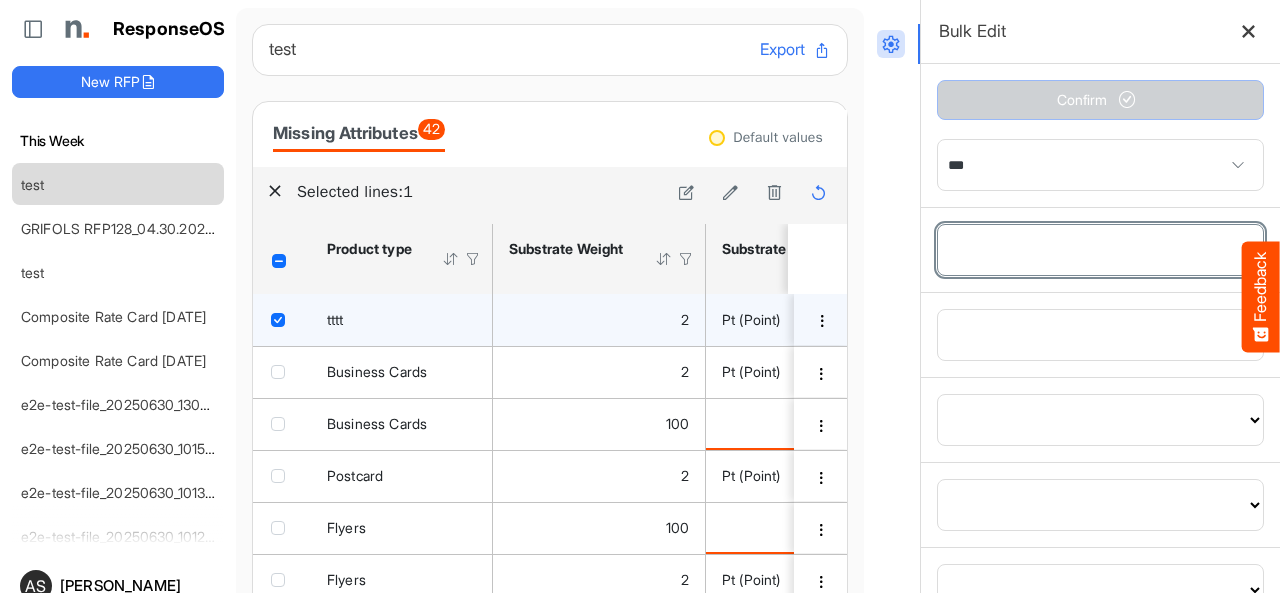 click on "**********" at bounding box center [1100, 250] 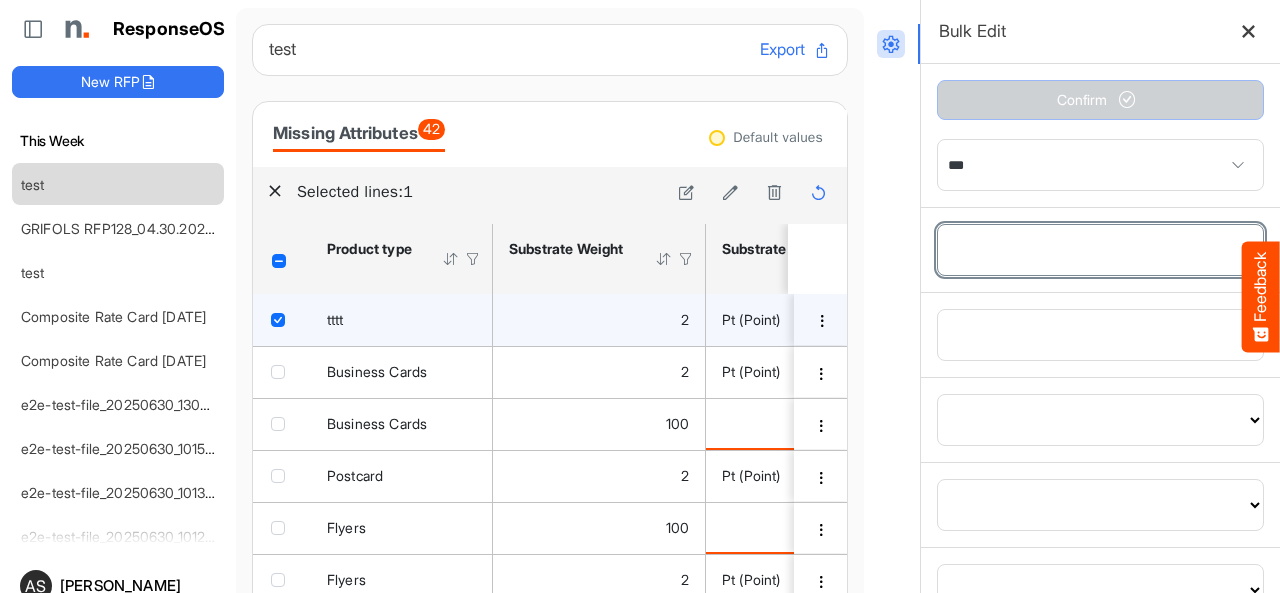 select on "**********" 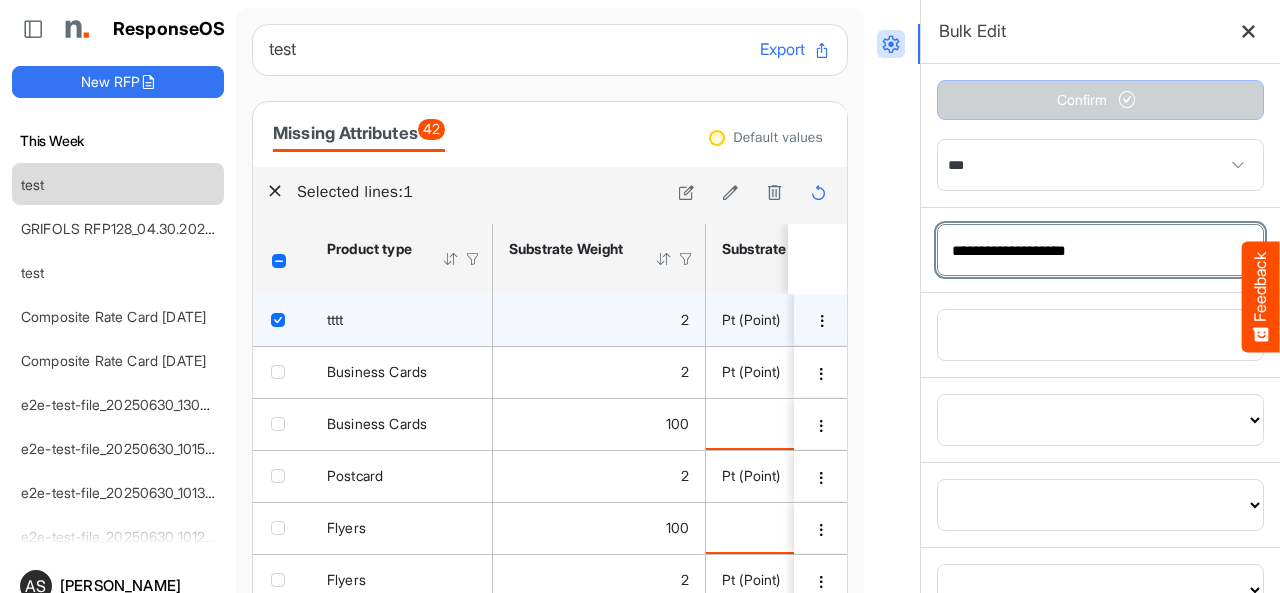 click on "**********" at bounding box center [1100, 250] 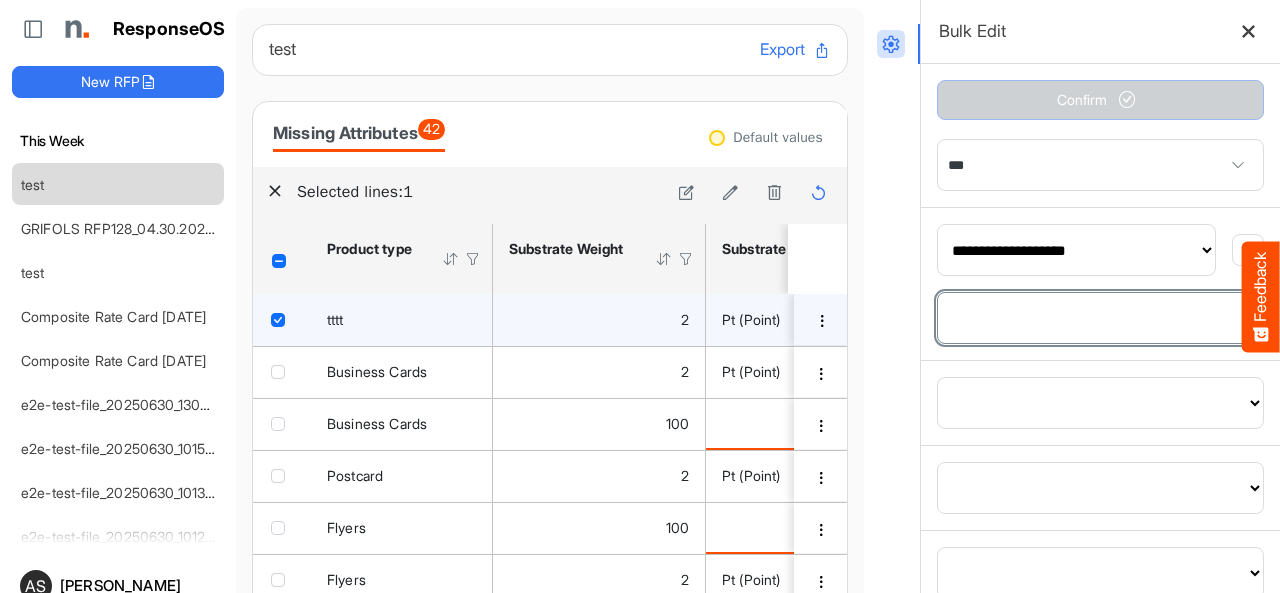 click at bounding box center (1100, 318) 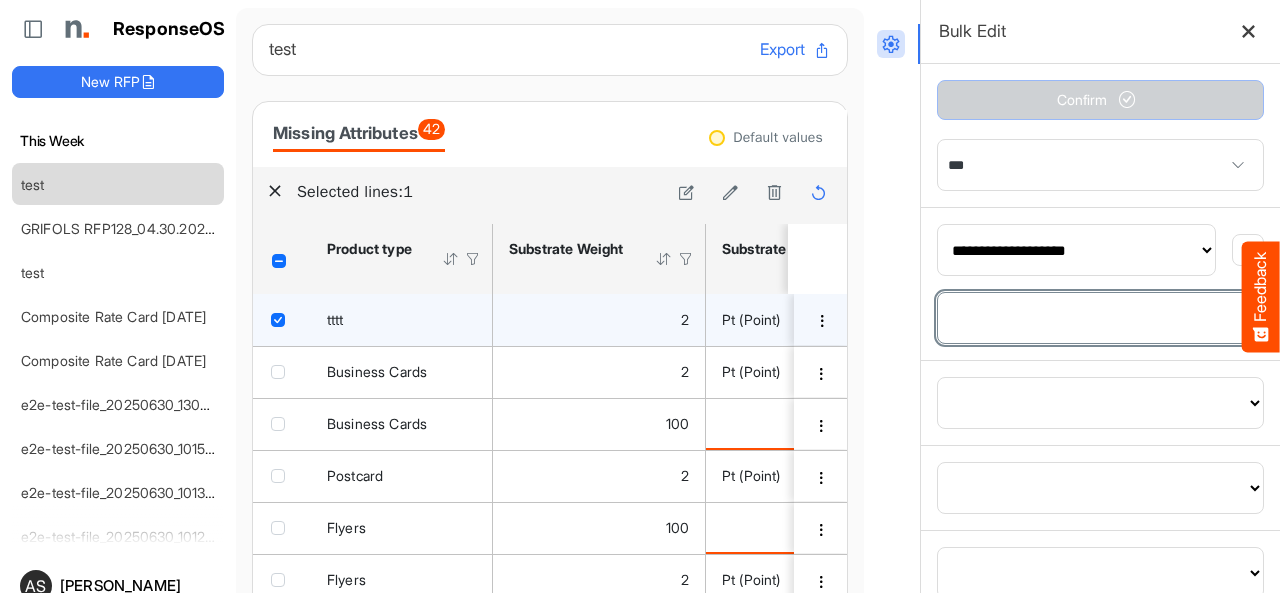 type on "*" 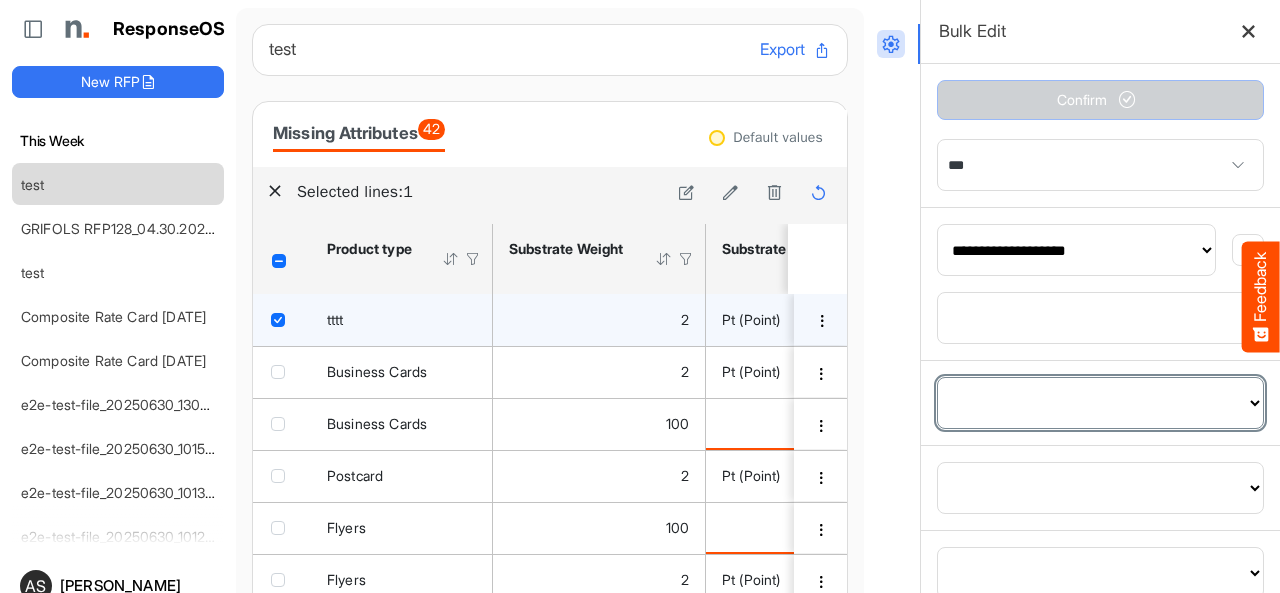 click on "**********" at bounding box center (1100, 403) 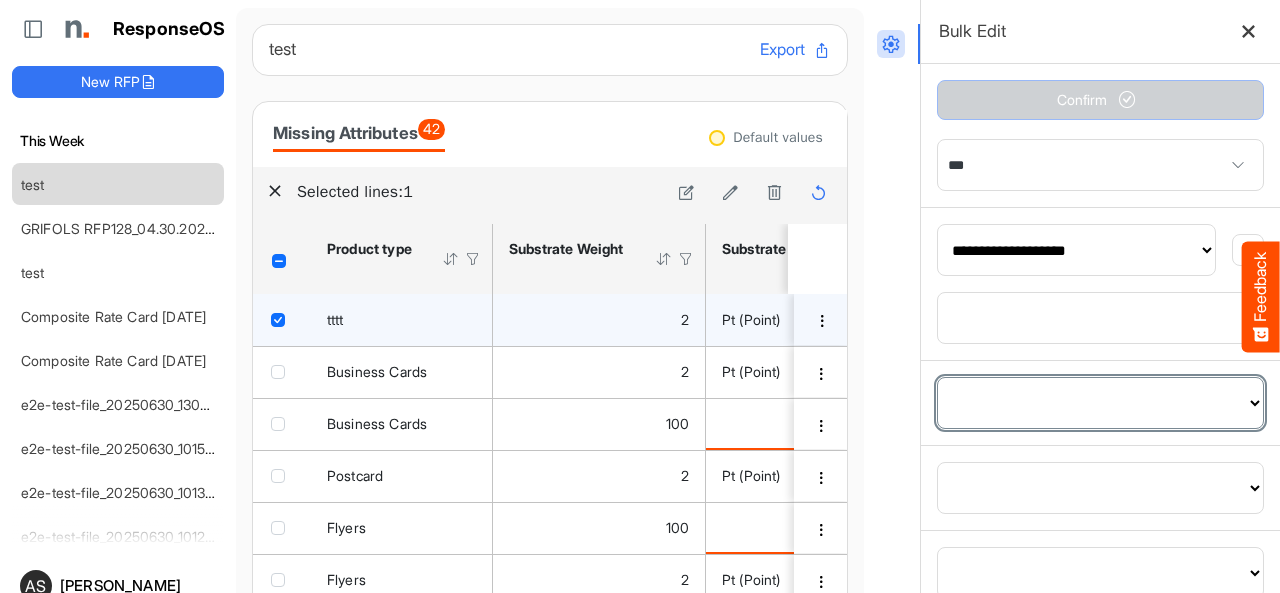 select on "**********" 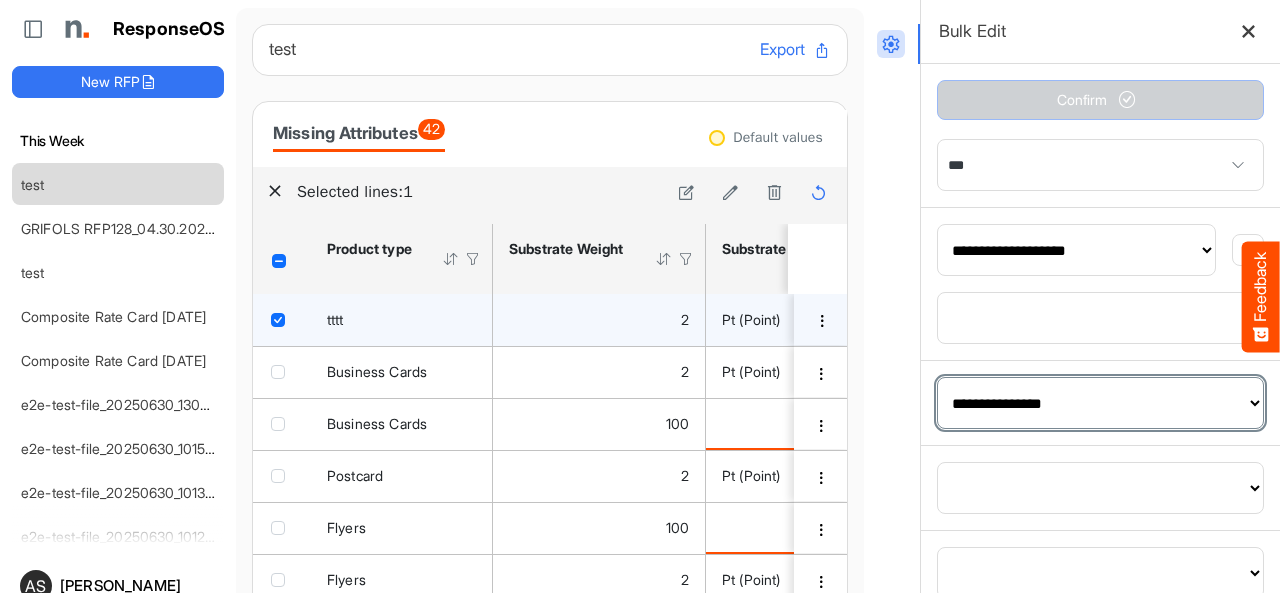 click on "**********" at bounding box center [1100, 403] 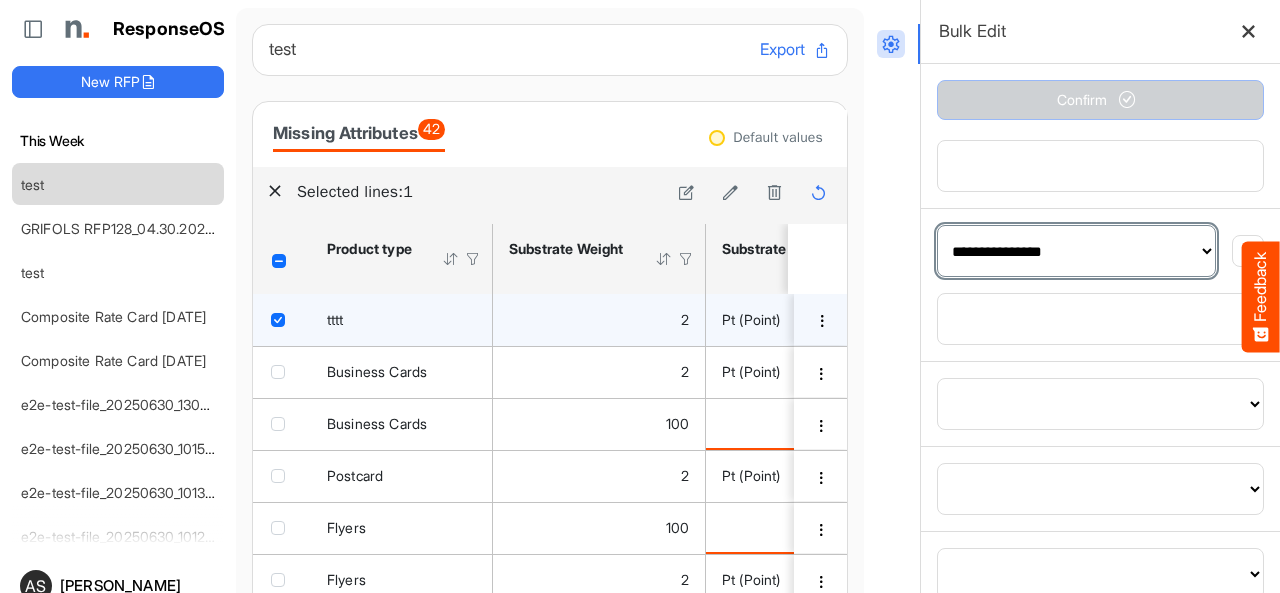 scroll, scrollTop: 1200, scrollLeft: 0, axis: vertical 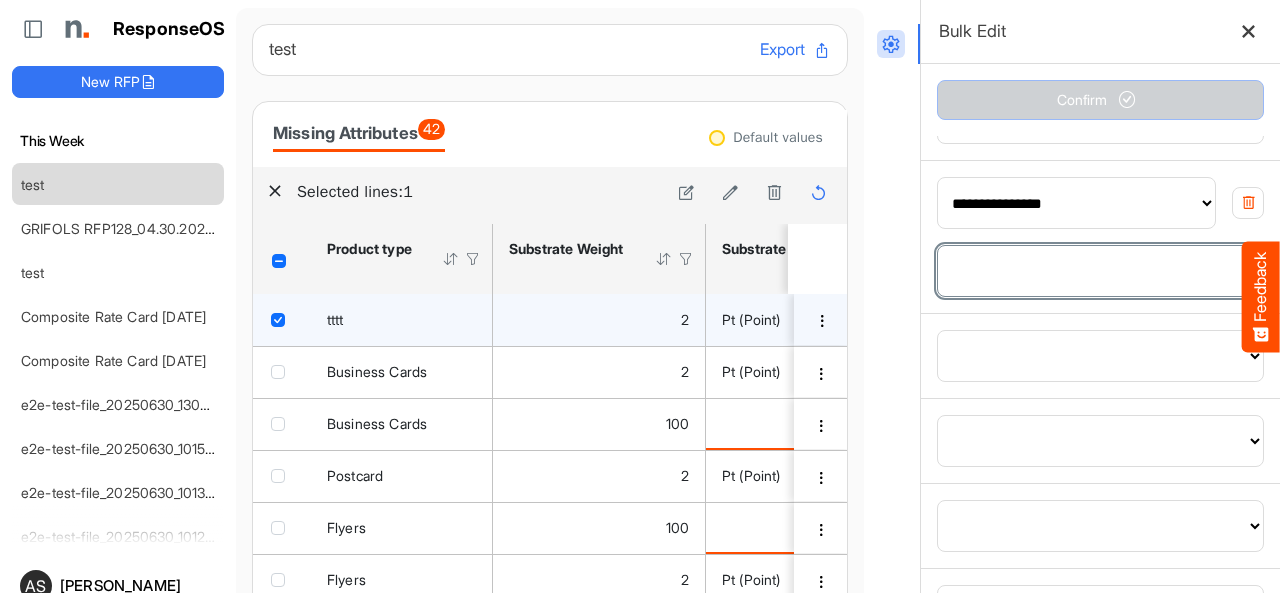 click at bounding box center [1100, 271] 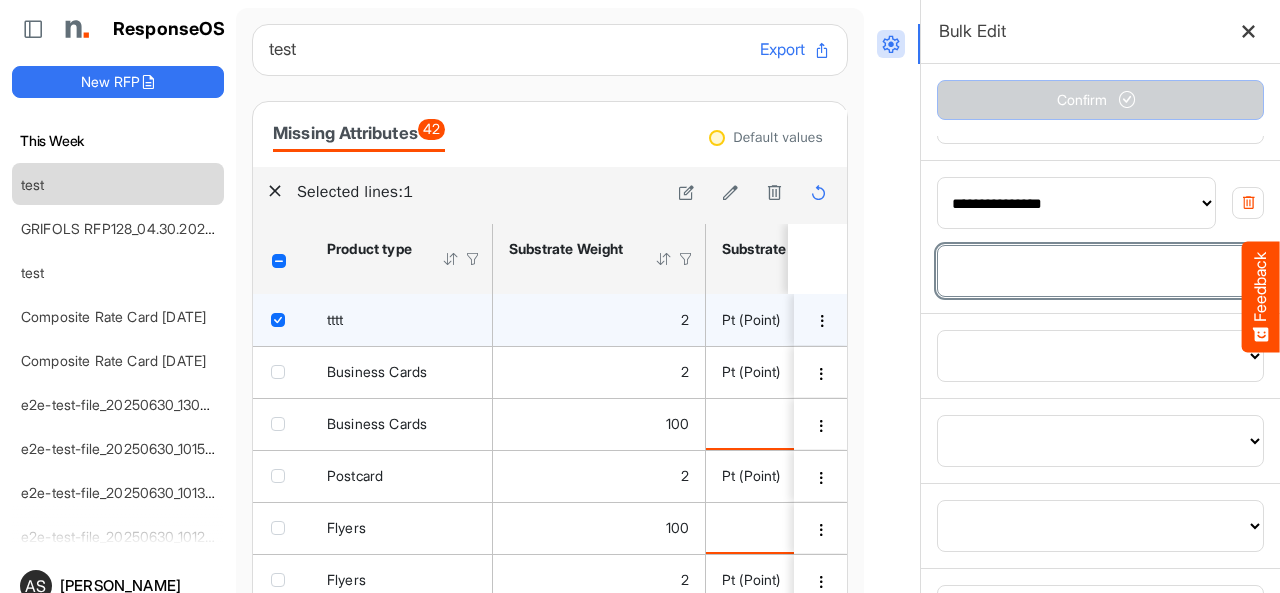 type on "*" 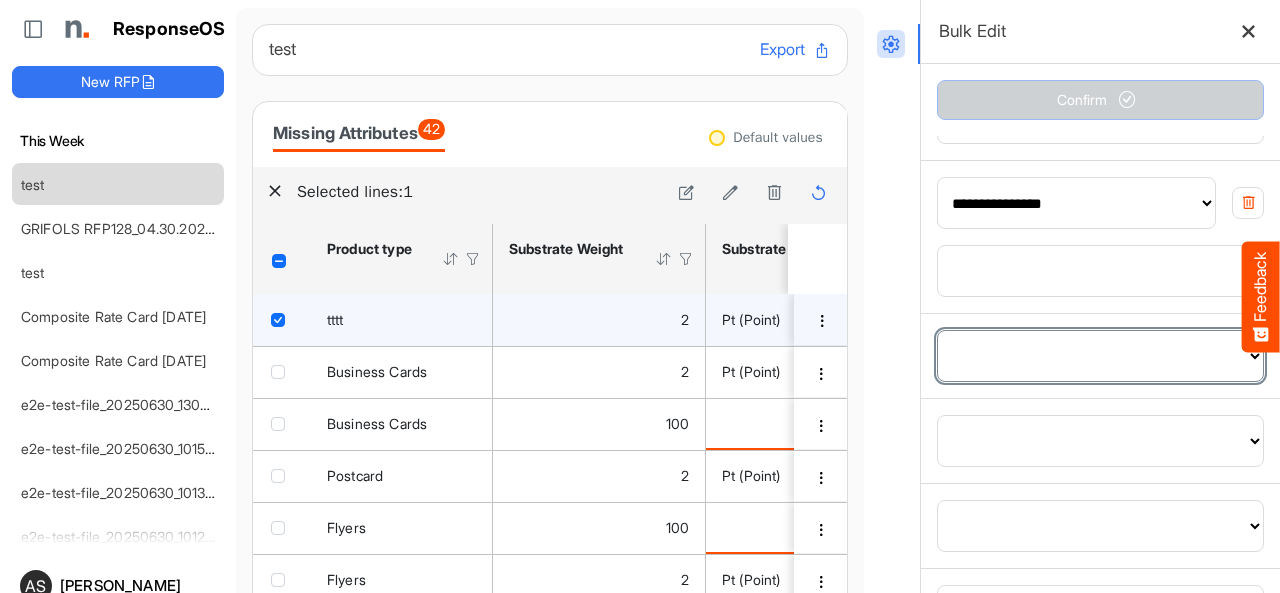 click on "**********" at bounding box center [1100, 356] 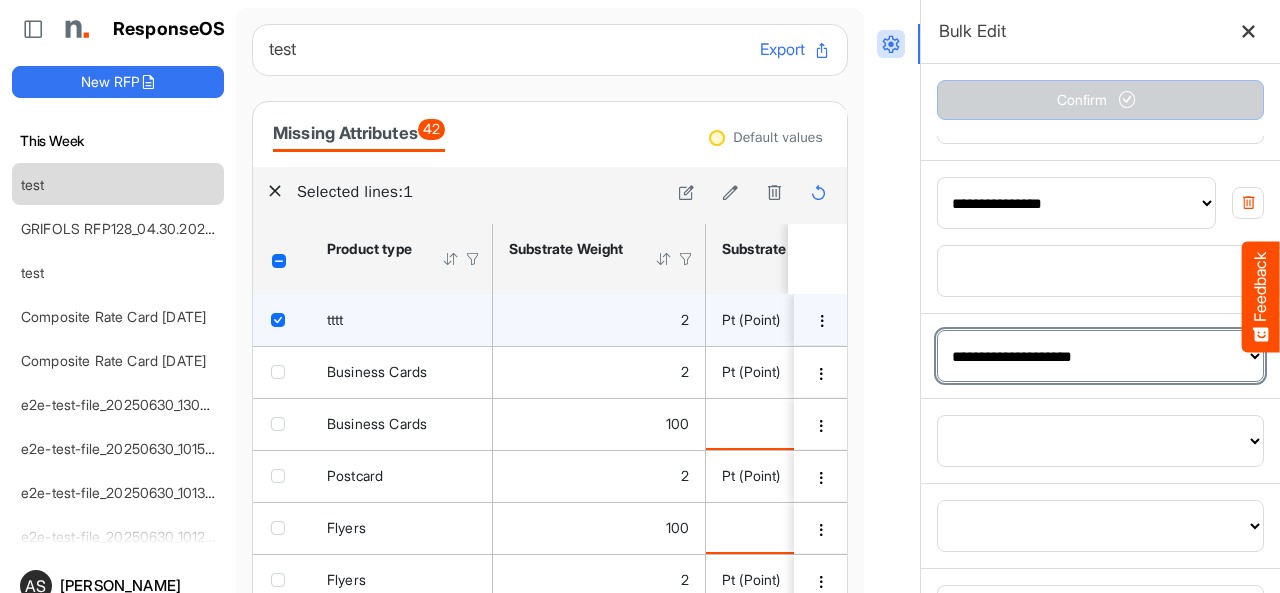 click on "**********" at bounding box center [1100, 356] 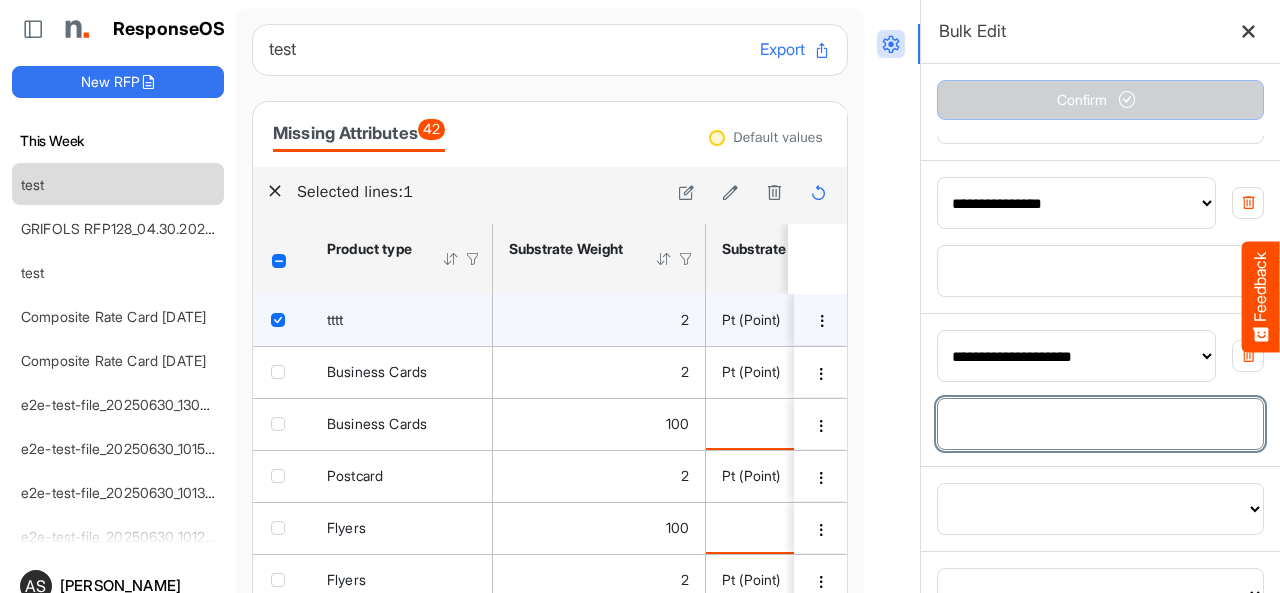 click at bounding box center [1100, 424] 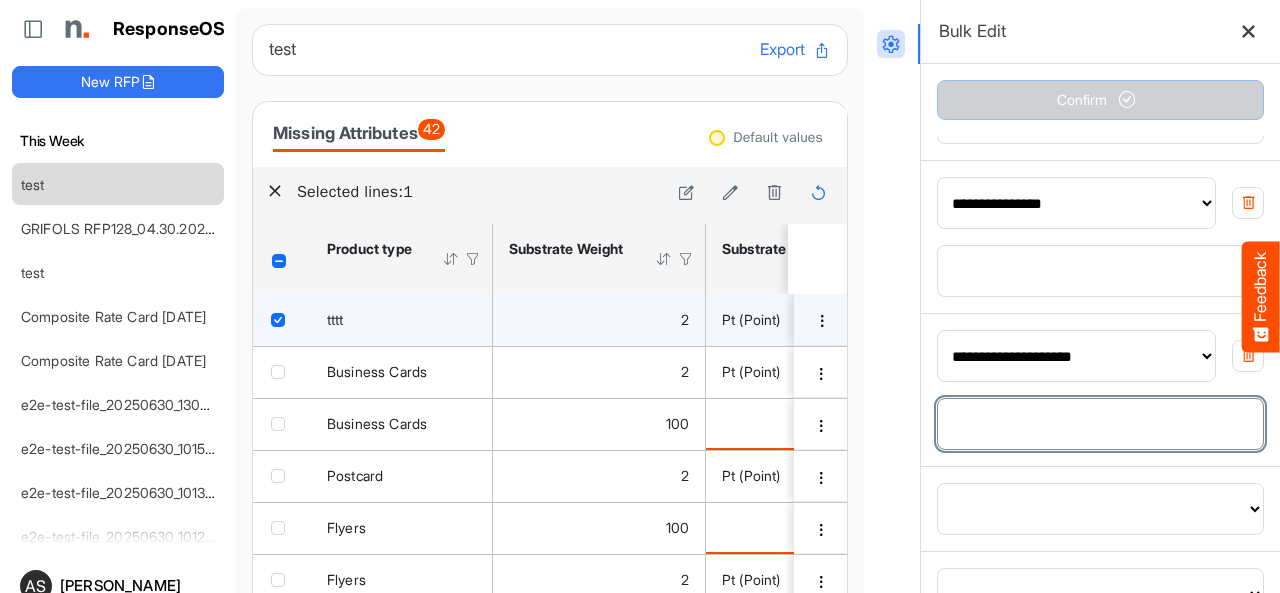 type on "*" 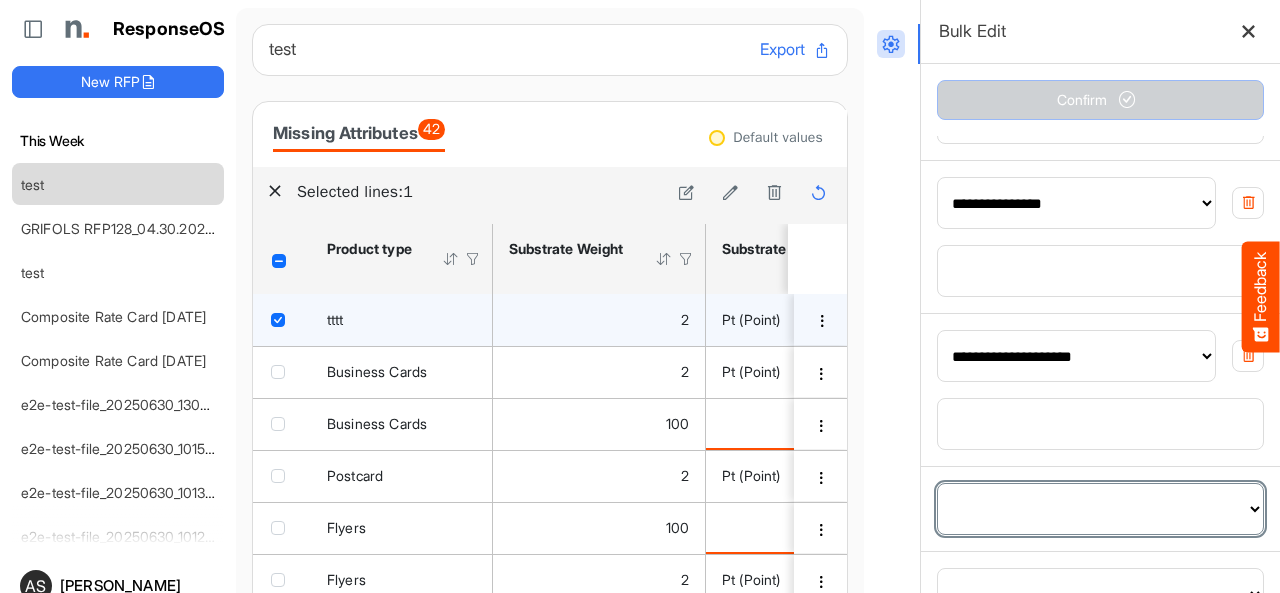 click on "**********" at bounding box center [1100, 509] 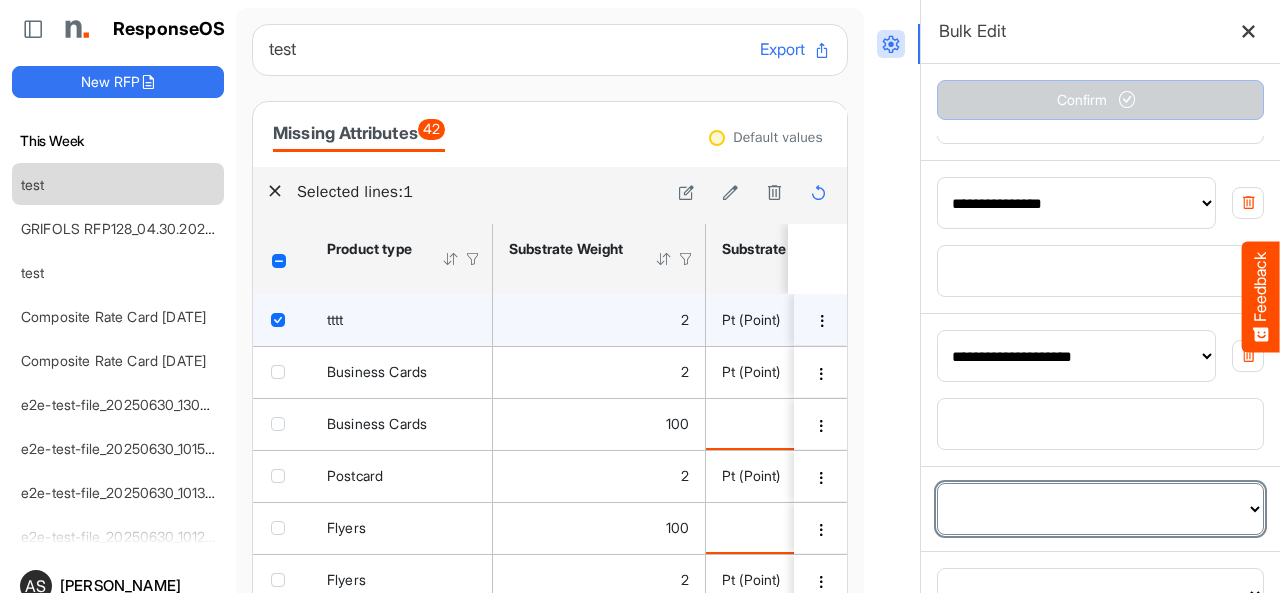 select on "**********" 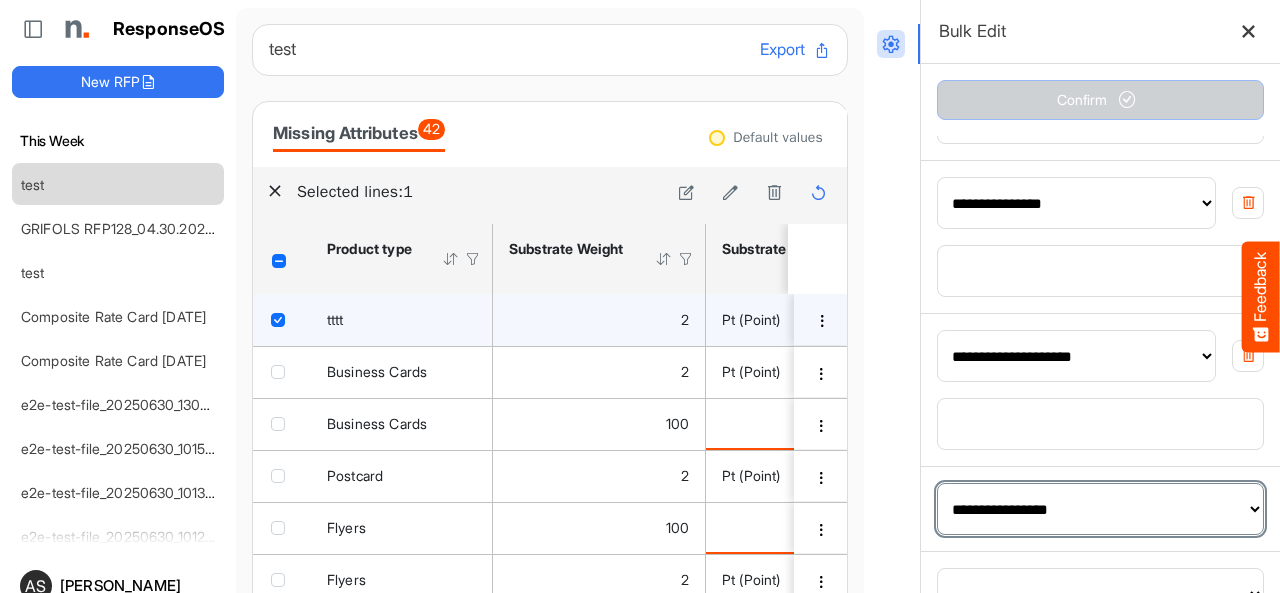 click on "**********" at bounding box center [1100, 509] 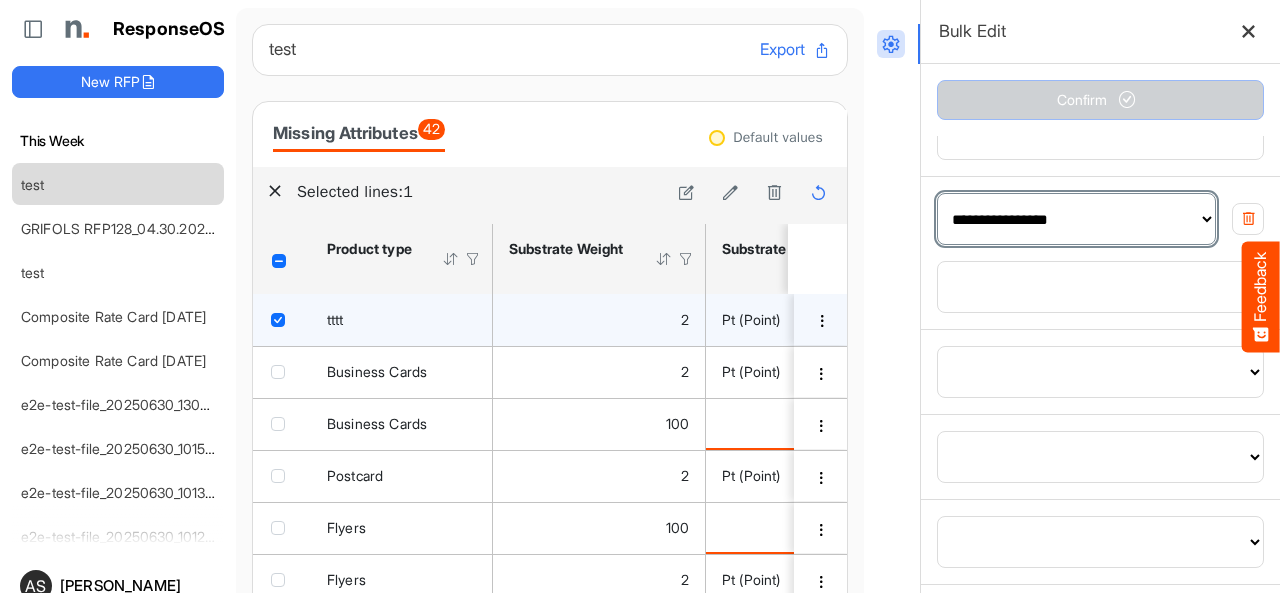 scroll, scrollTop: 1500, scrollLeft: 0, axis: vertical 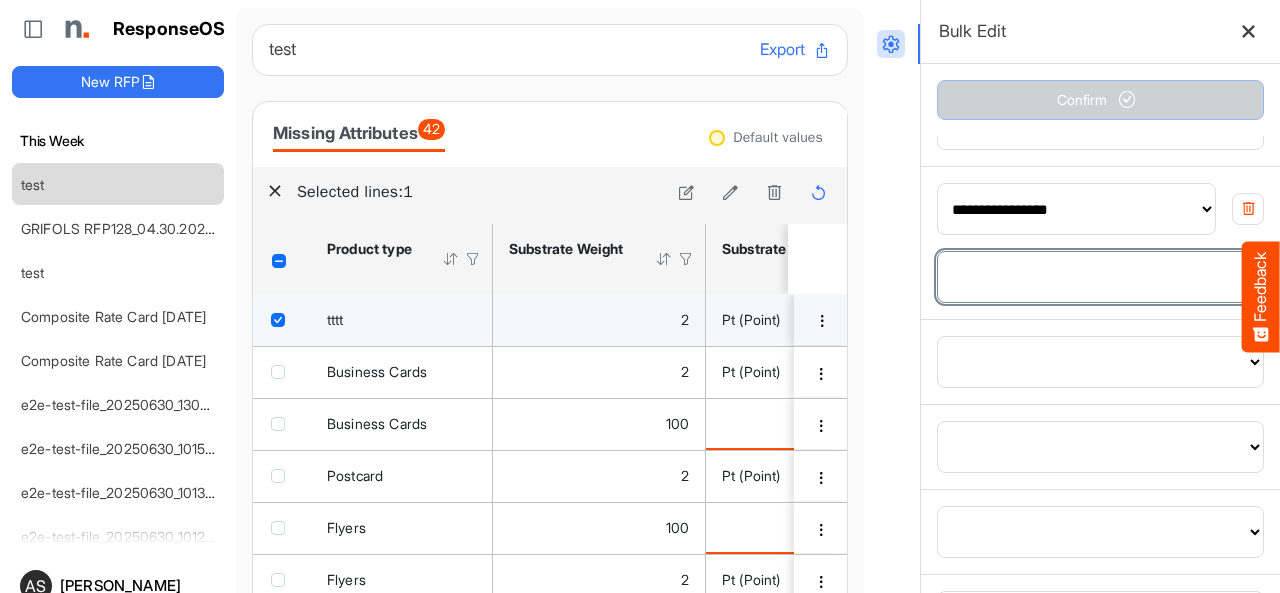 click at bounding box center (1100, 277) 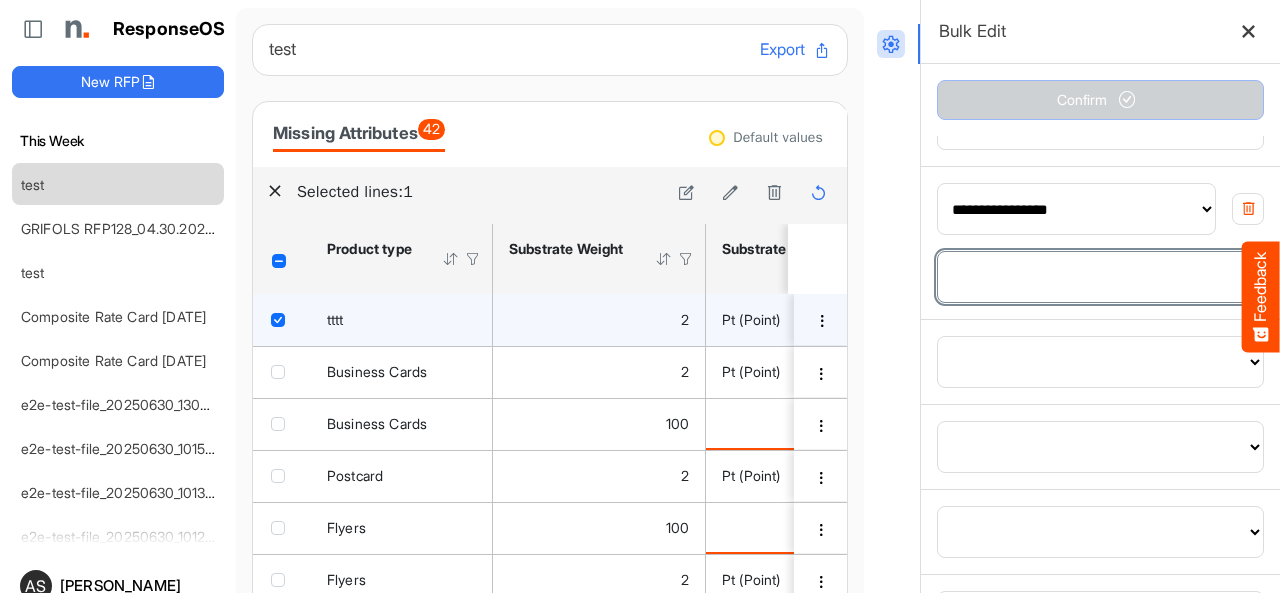type on "*" 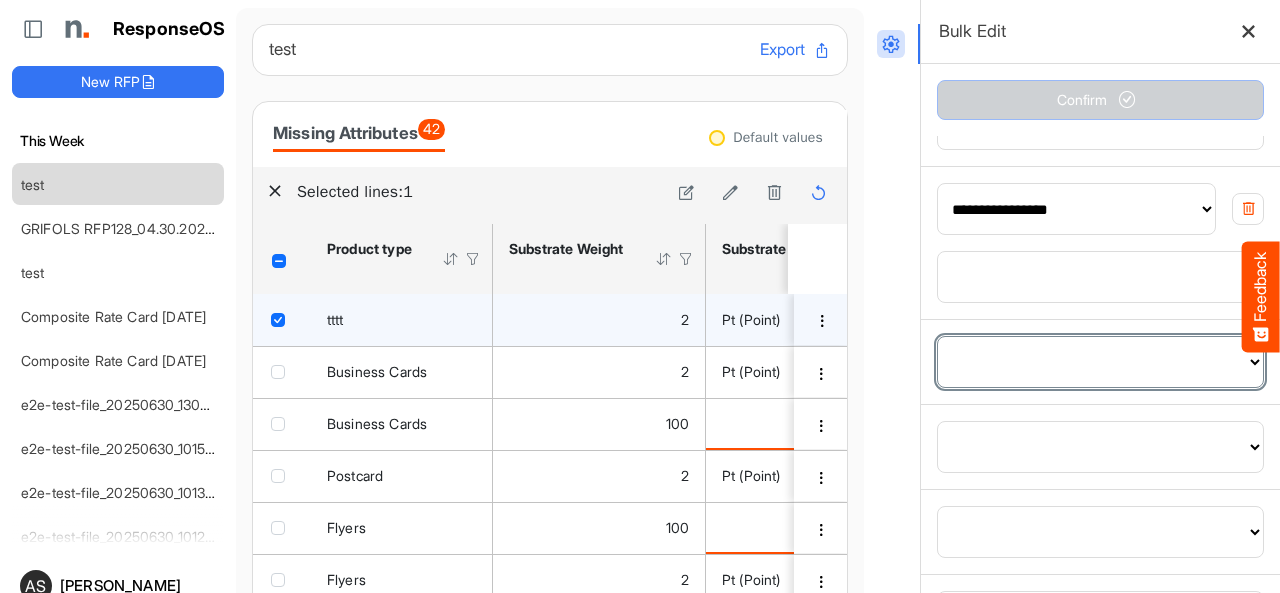 click on "**********" at bounding box center [1100, 362] 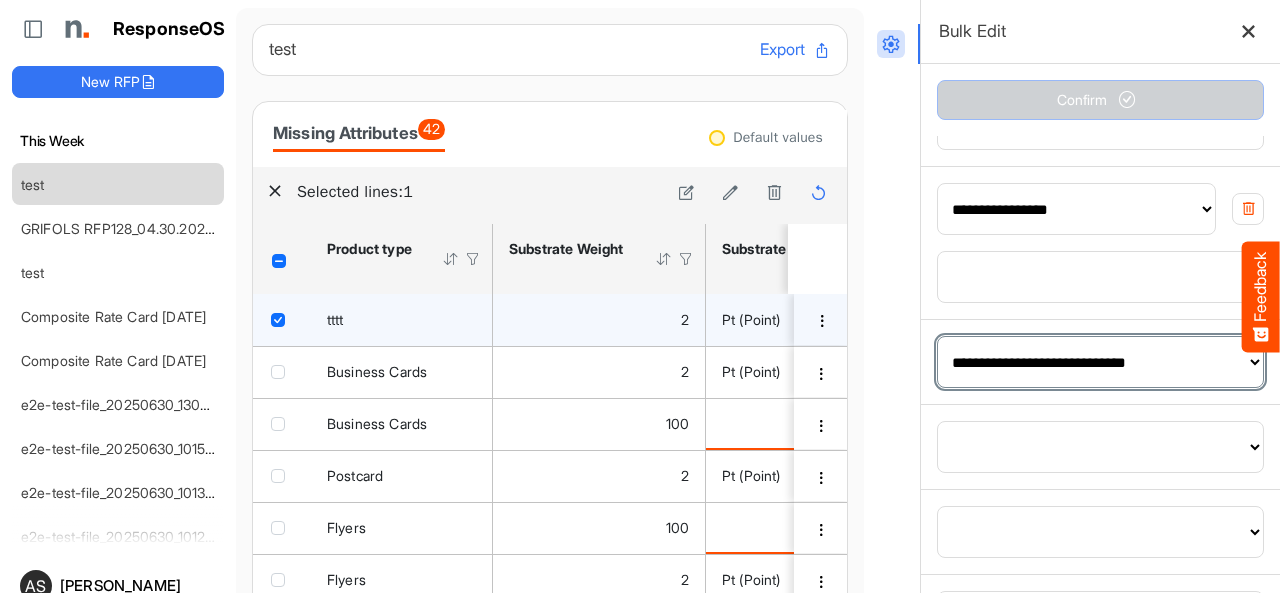 click on "**********" at bounding box center (1100, 362) 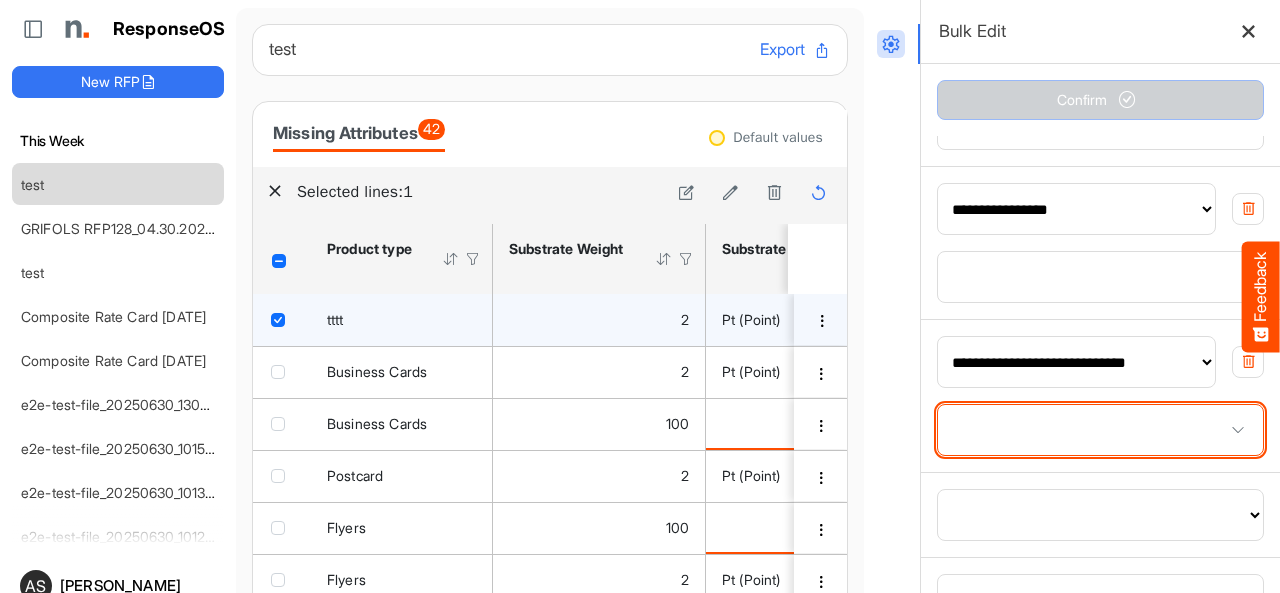 click at bounding box center (1100, 430) 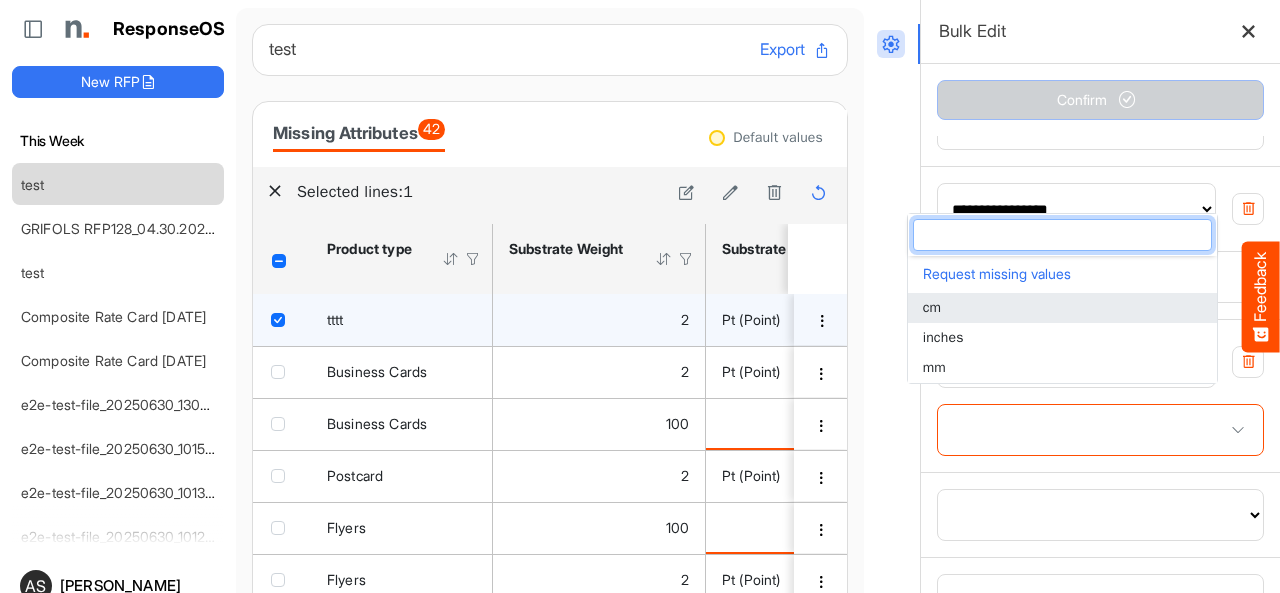 click on "cm" at bounding box center (1062, 308) 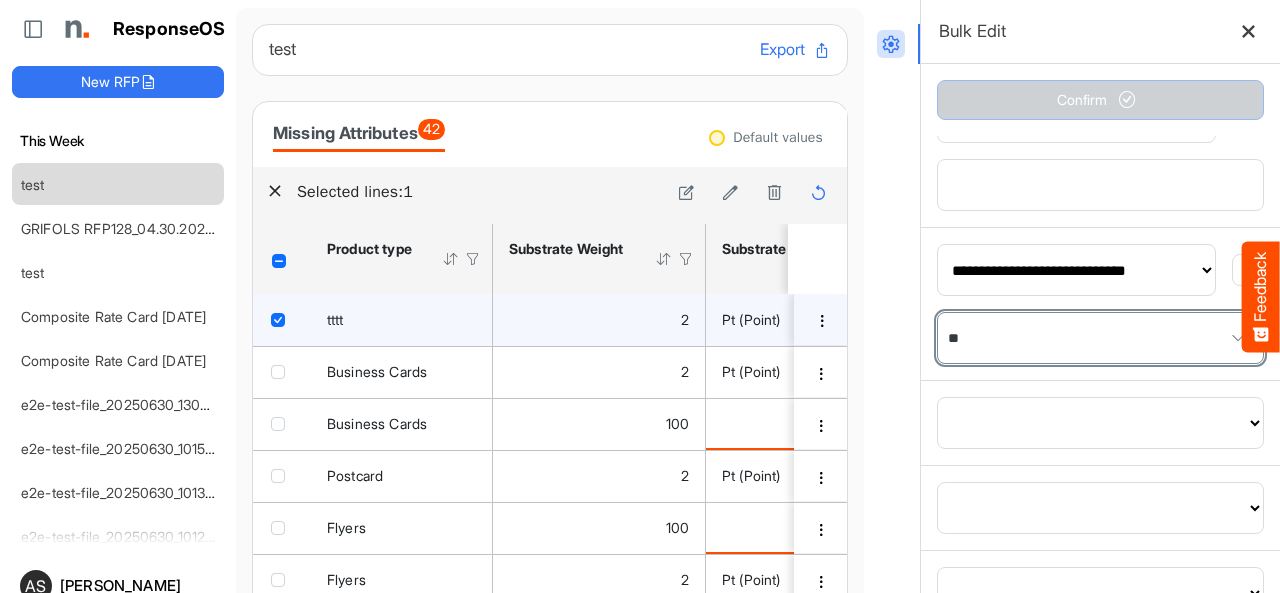 scroll, scrollTop: 1700, scrollLeft: 0, axis: vertical 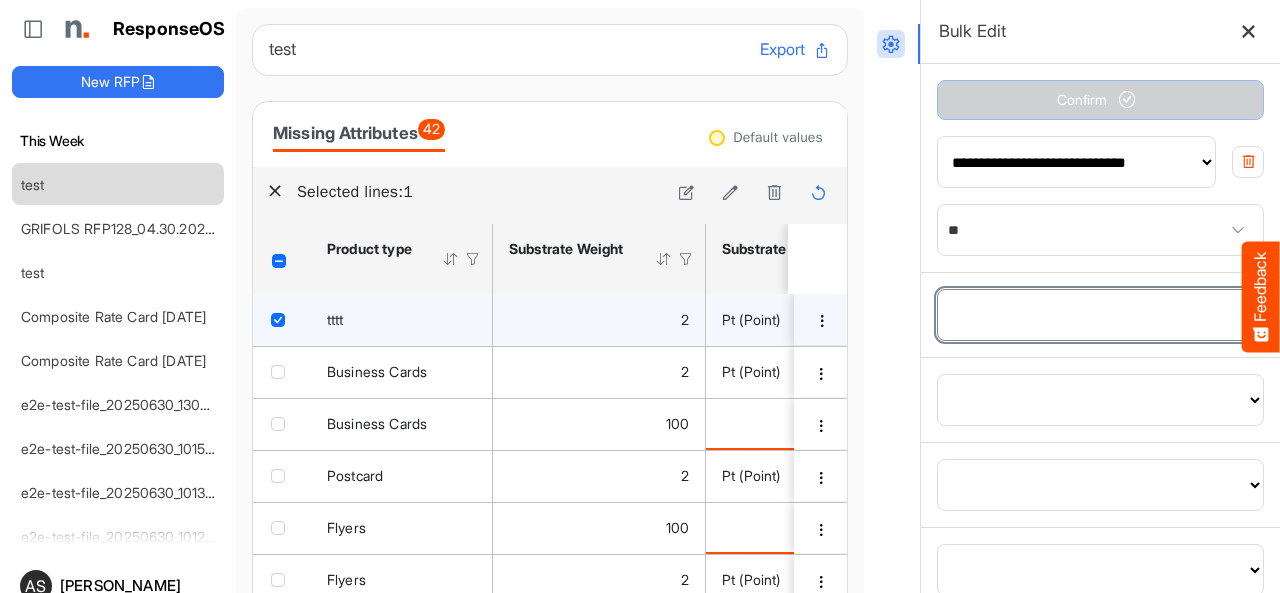click on "**********" at bounding box center [1100, 315] 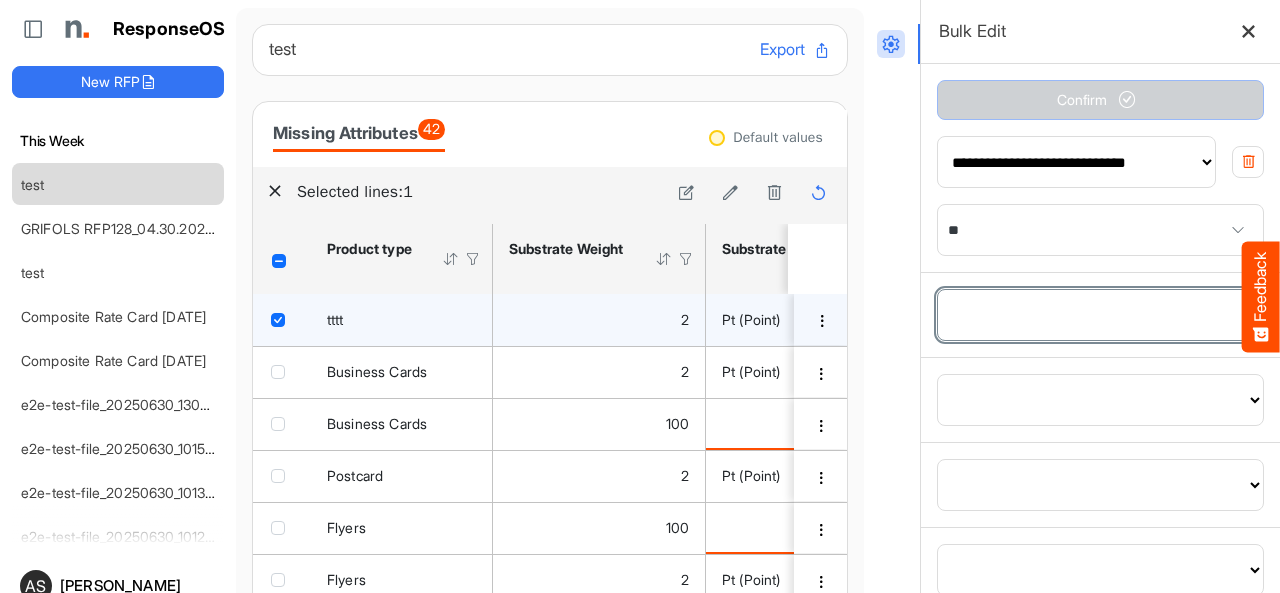 select on "**********" 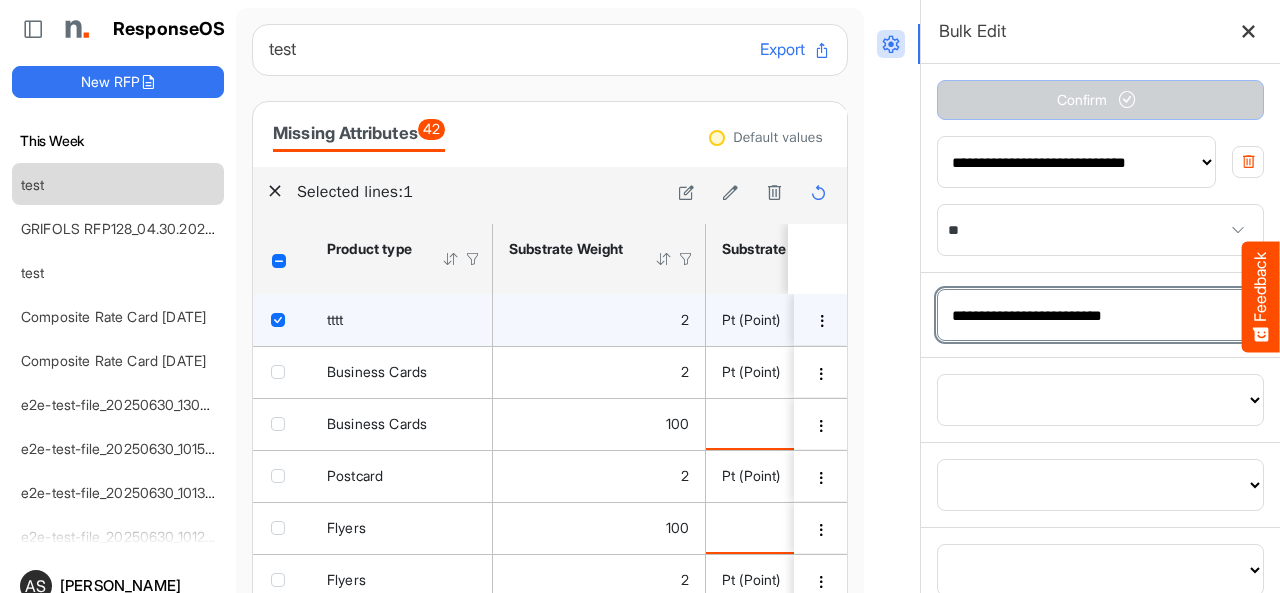 click on "**********" at bounding box center [1100, 315] 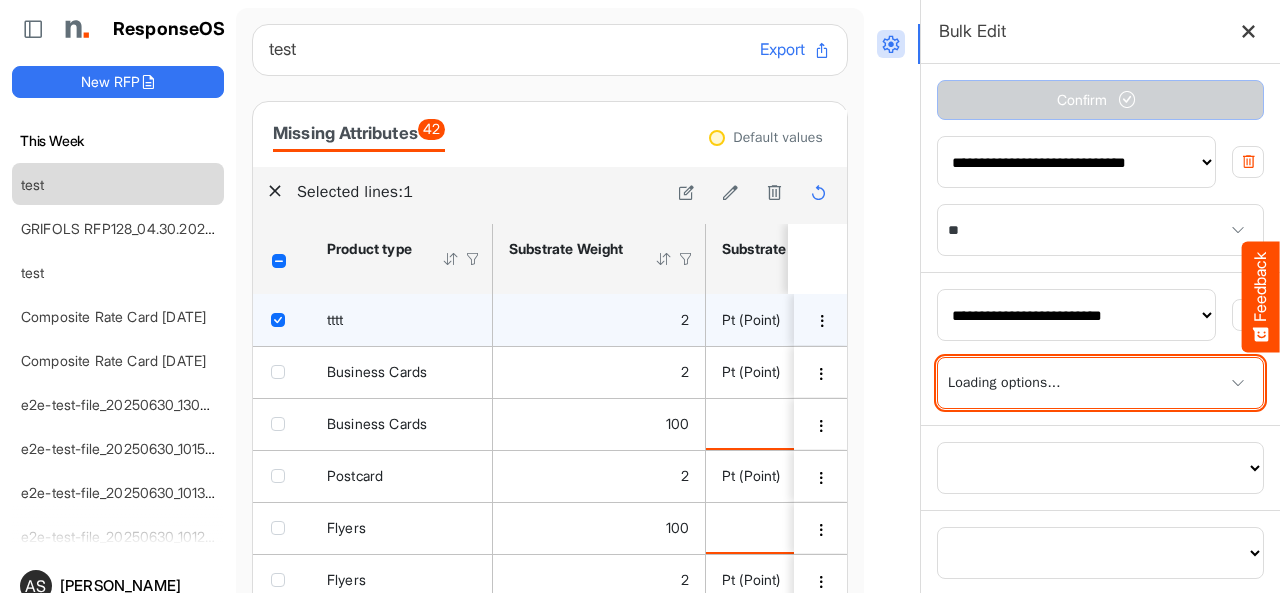click at bounding box center (1100, 383) 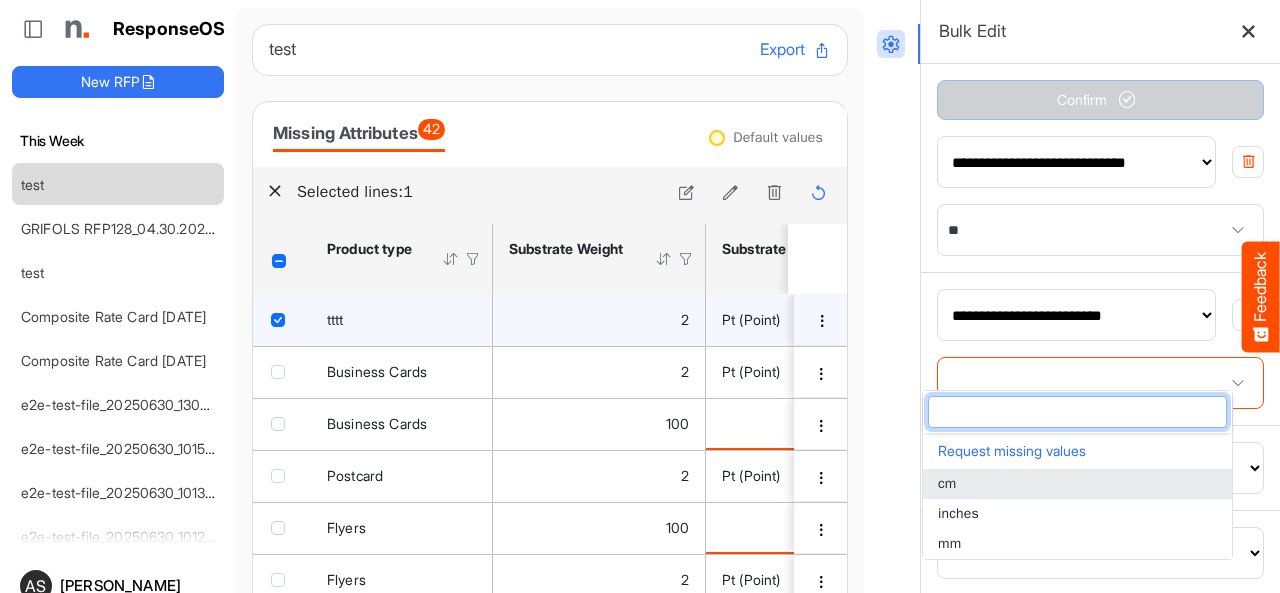 click on "cm" at bounding box center [1077, 484] 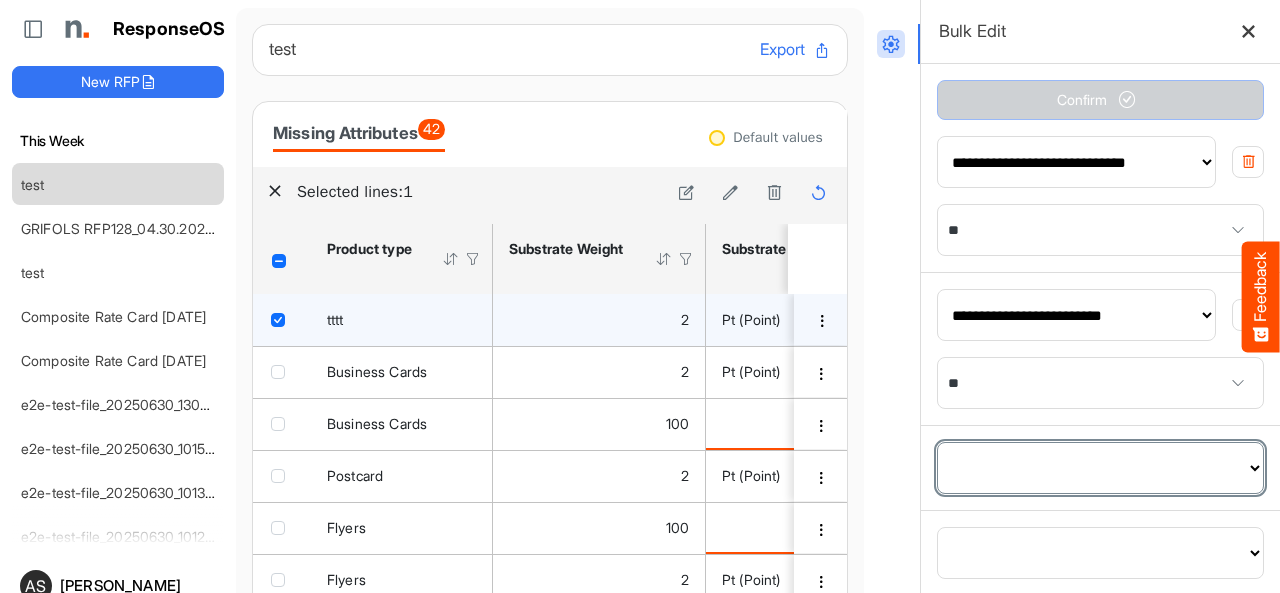 click on "**********" at bounding box center (1100, 468) 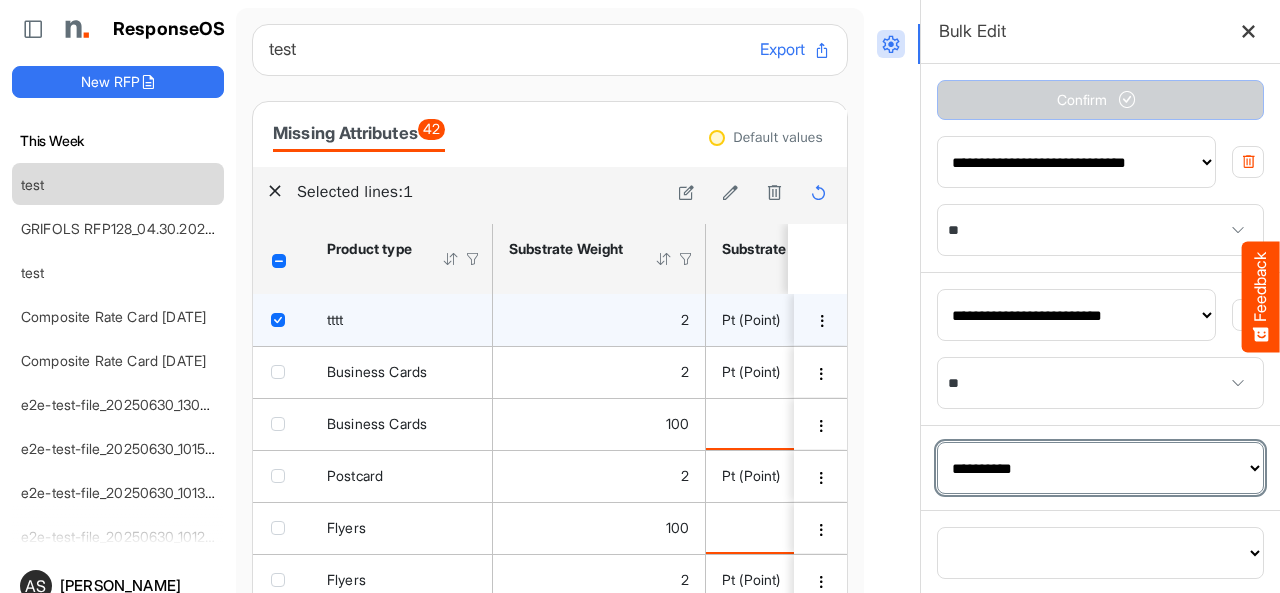 click on "**********" at bounding box center (1100, 468) 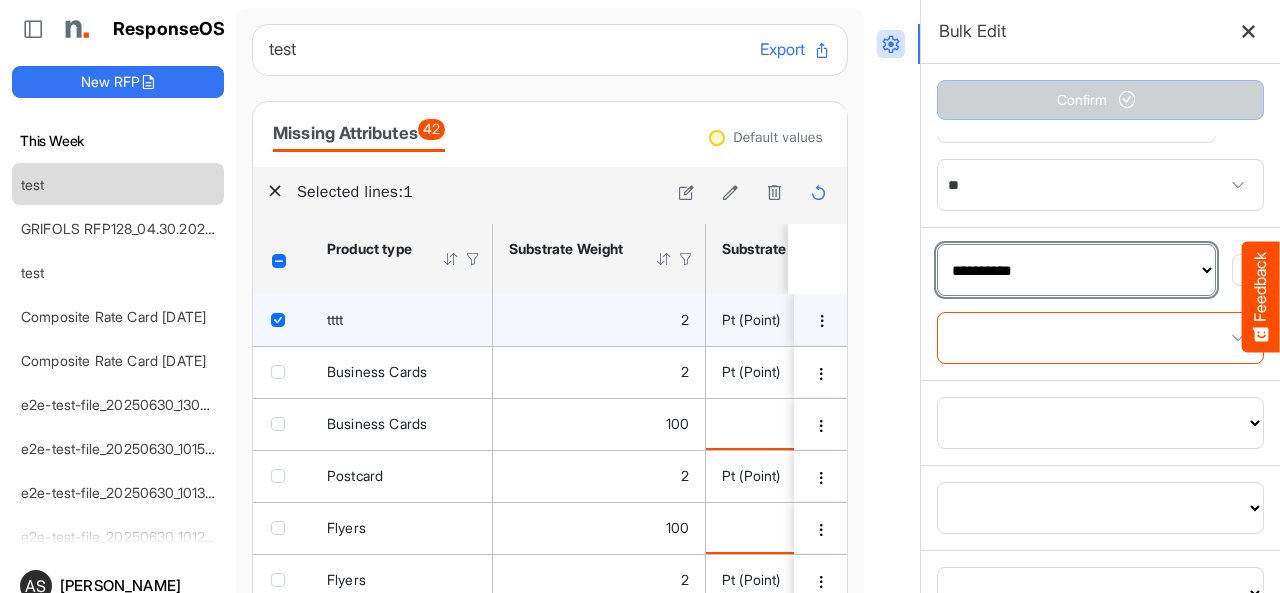 scroll, scrollTop: 1913, scrollLeft: 0, axis: vertical 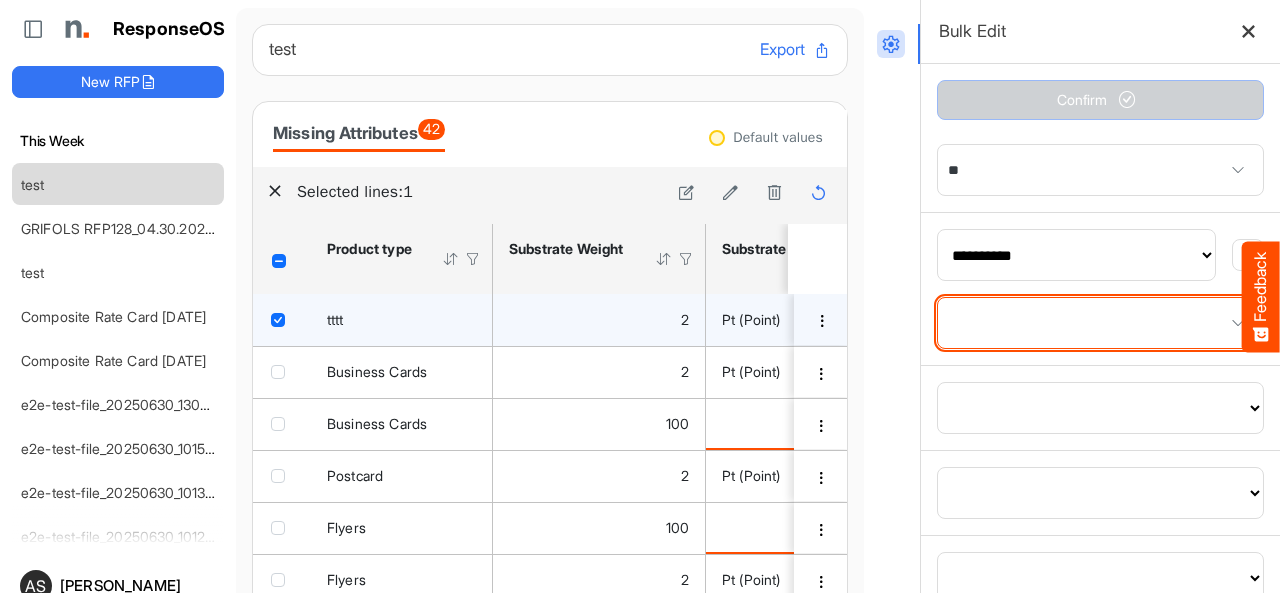 click at bounding box center (1100, 323) 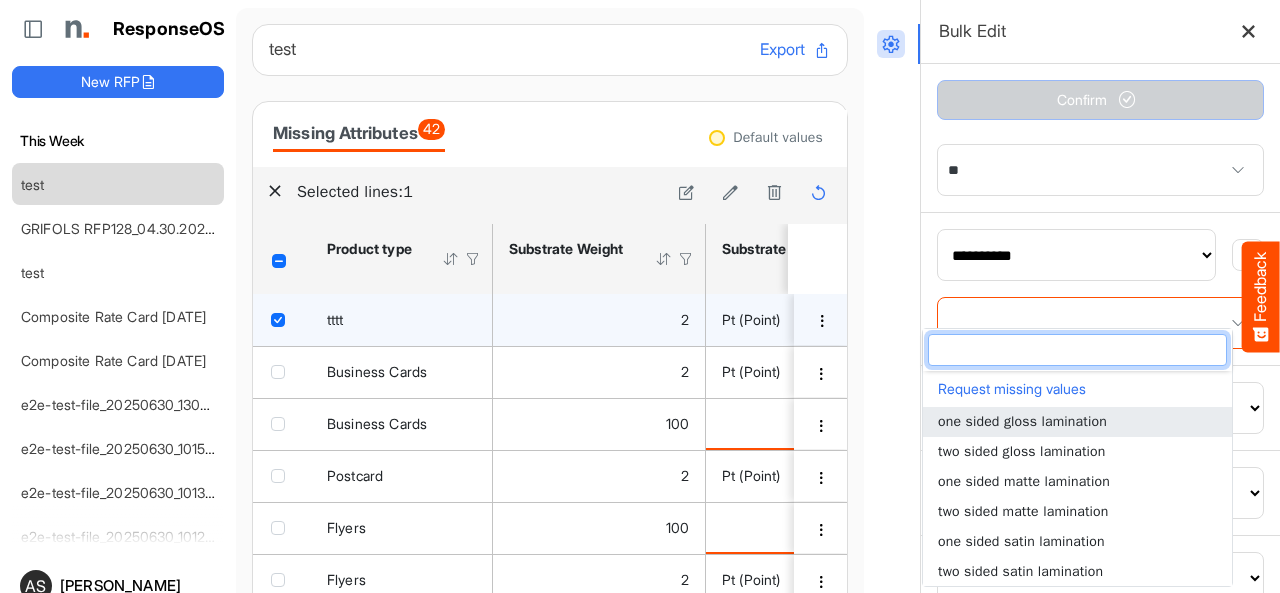 click on "one sided gloss lamination" at bounding box center [1022, 421] 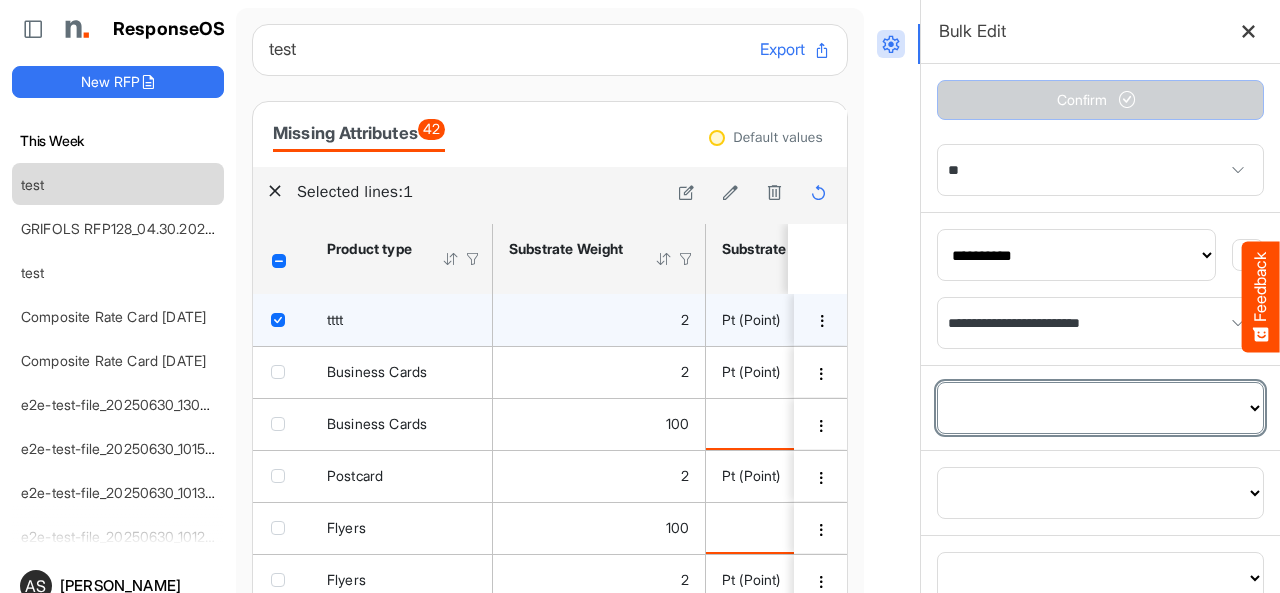 click on "**********" at bounding box center [1100, 408] 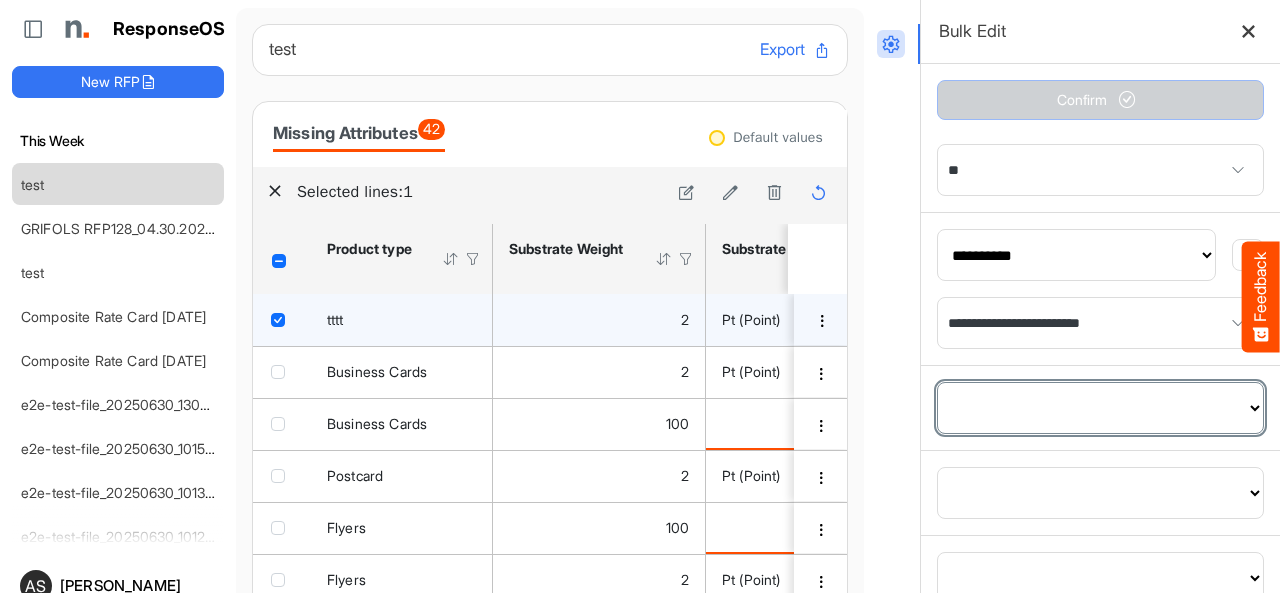 select on "**********" 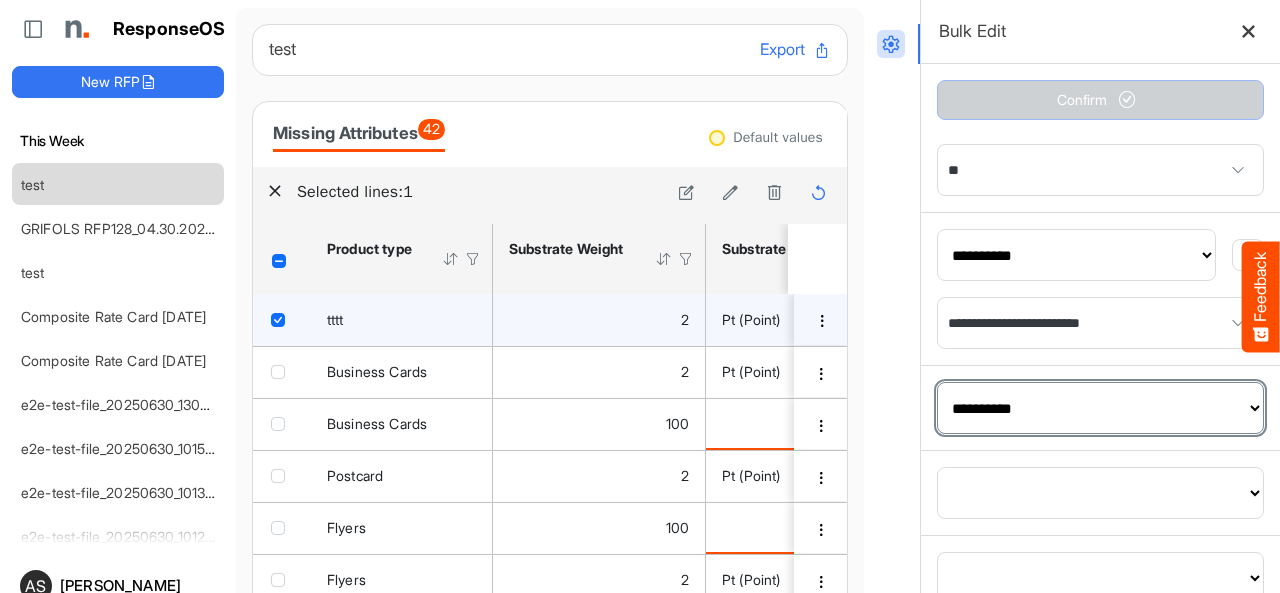 click on "**********" at bounding box center (1100, 408) 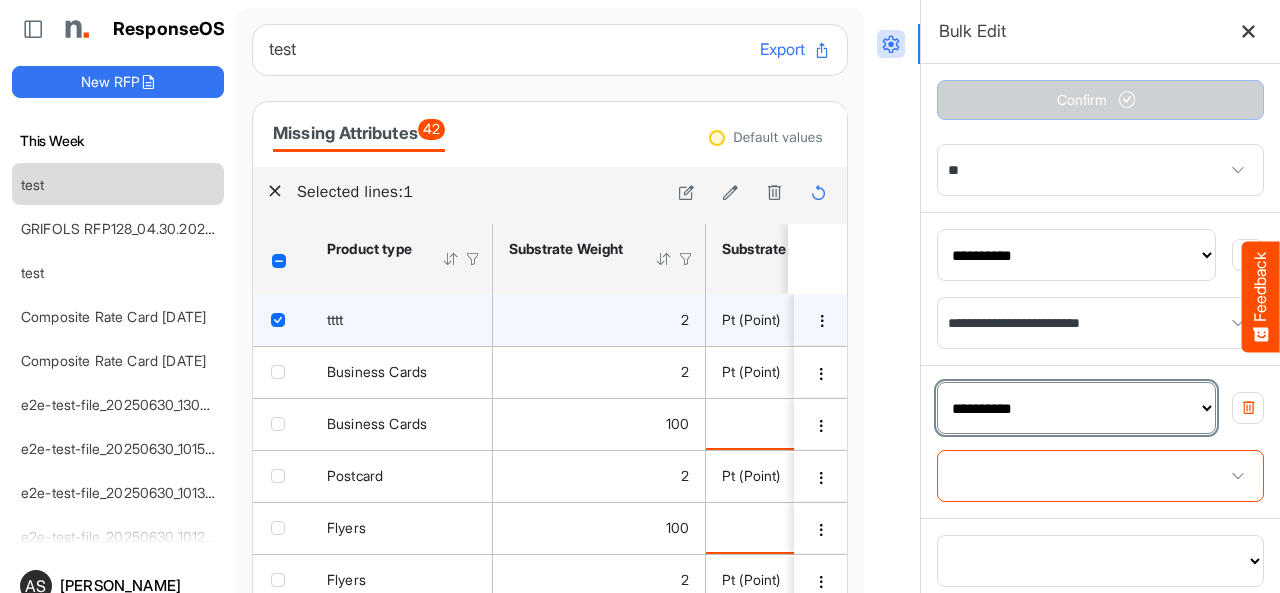 scroll, scrollTop: 1980, scrollLeft: 0, axis: vertical 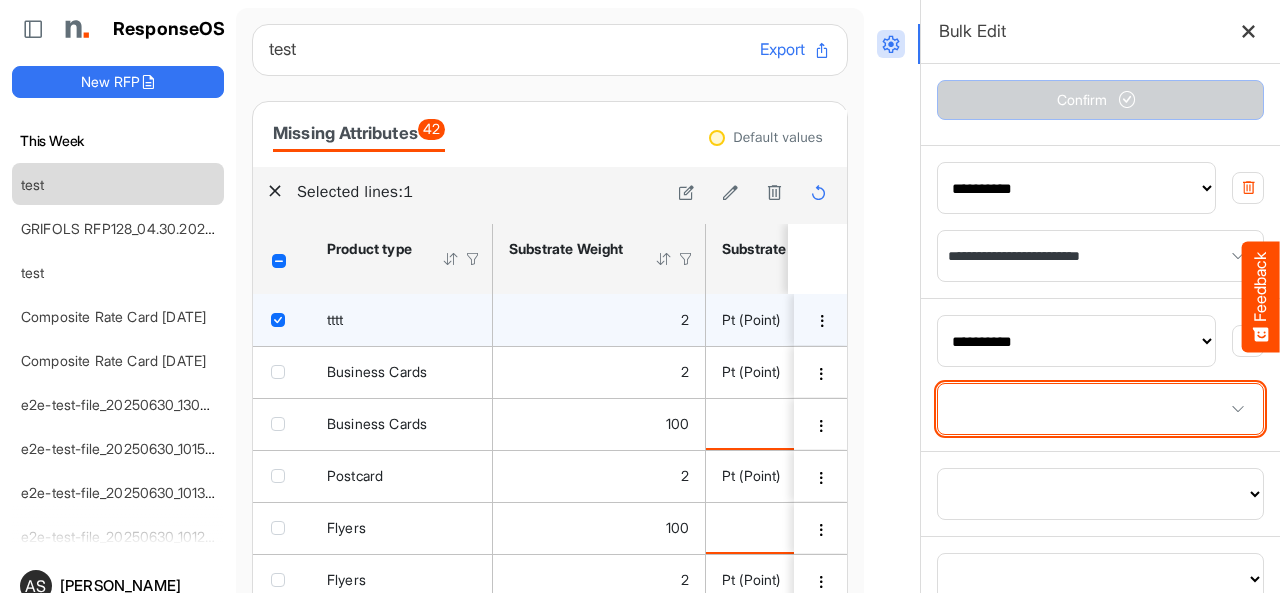 click at bounding box center [1100, 409] 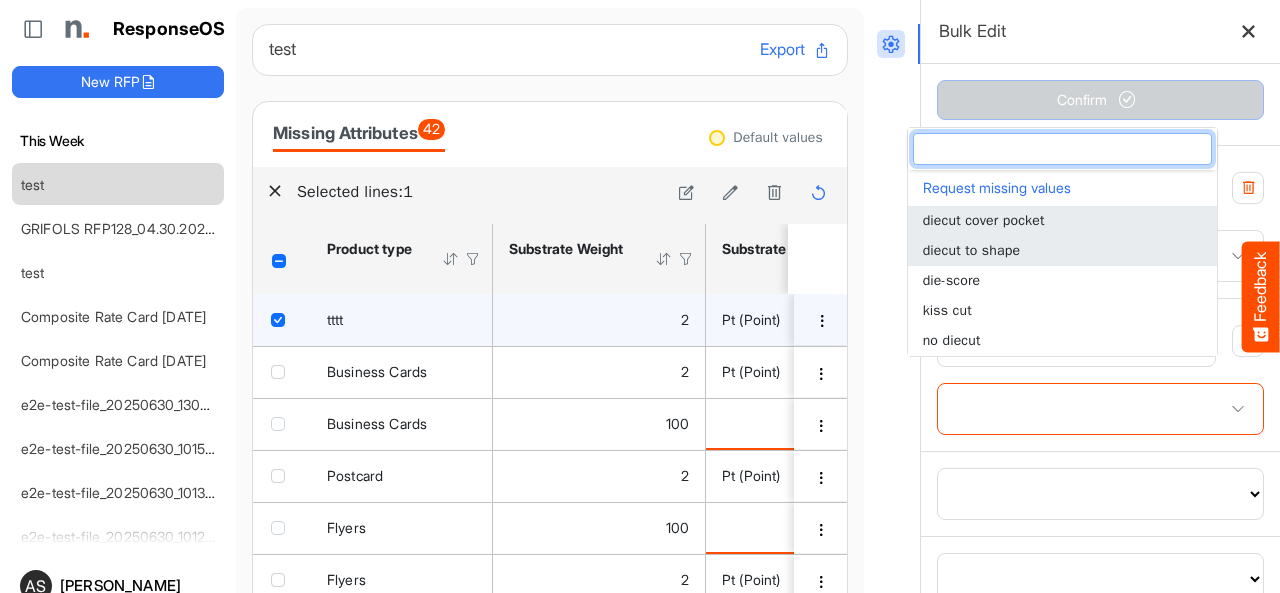 click on "diecut to shape" at bounding box center [971, 250] 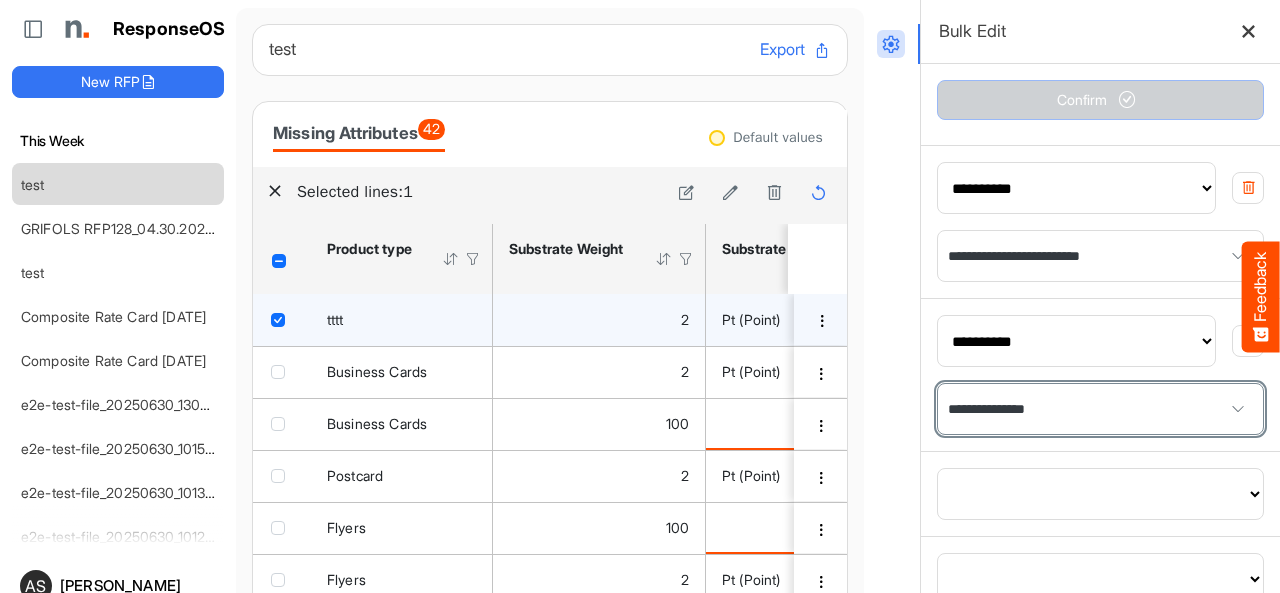 scroll, scrollTop: 78, scrollLeft: 0, axis: vertical 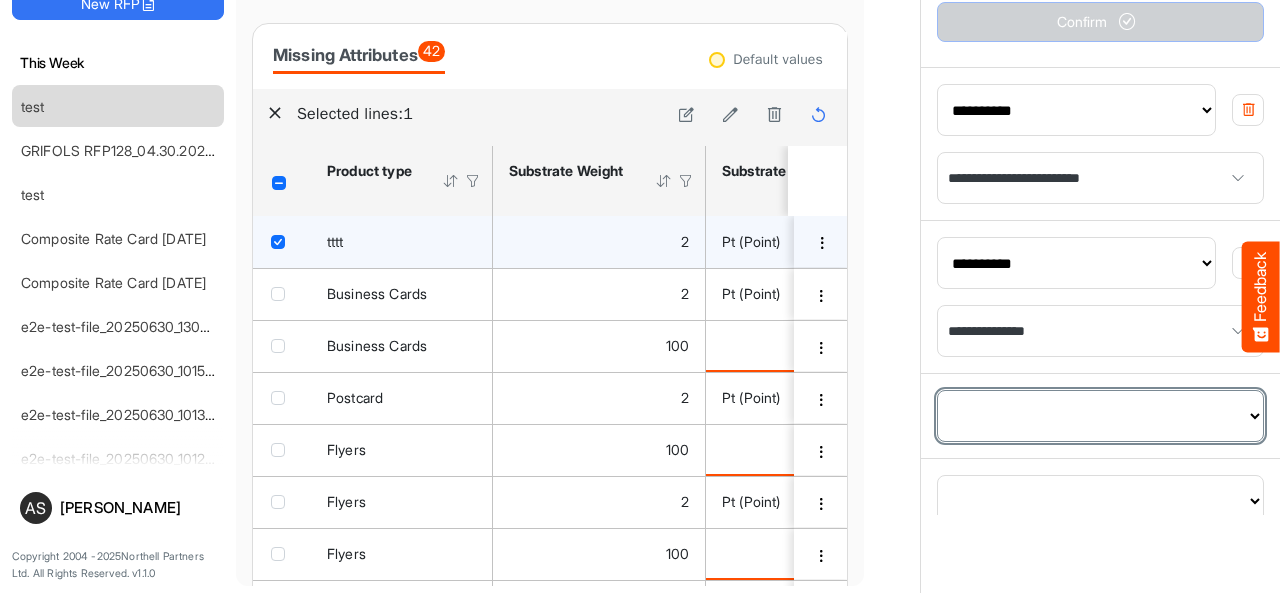 click on "**********" at bounding box center (1100, 416) 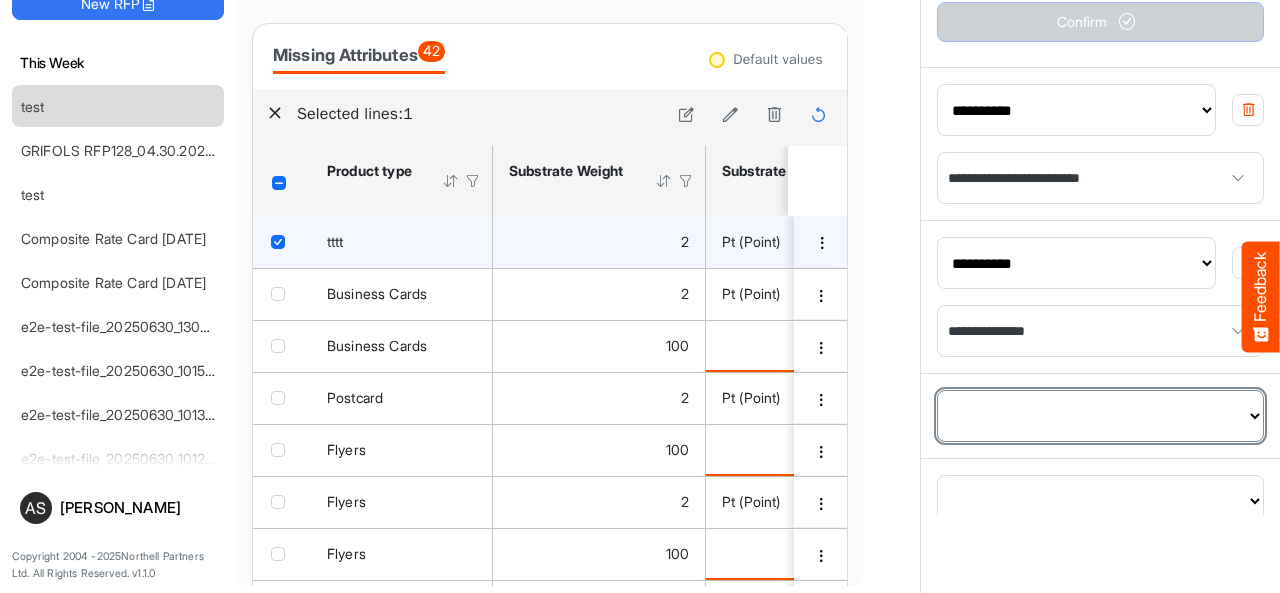 select on "**********" 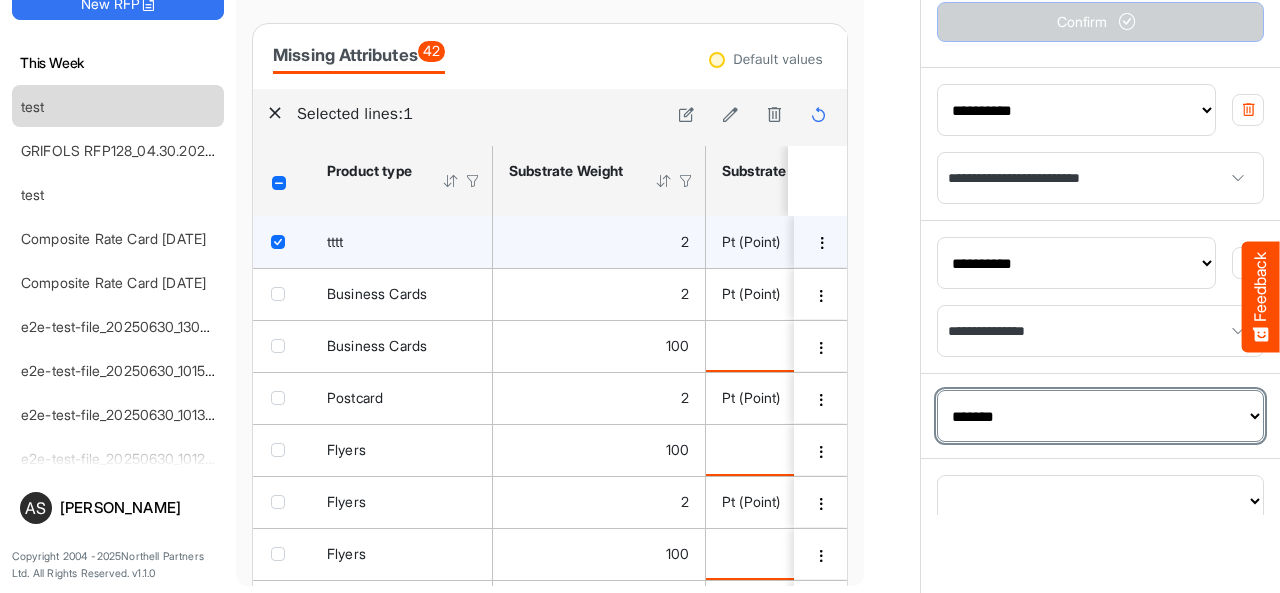 click on "**********" at bounding box center (1100, 416) 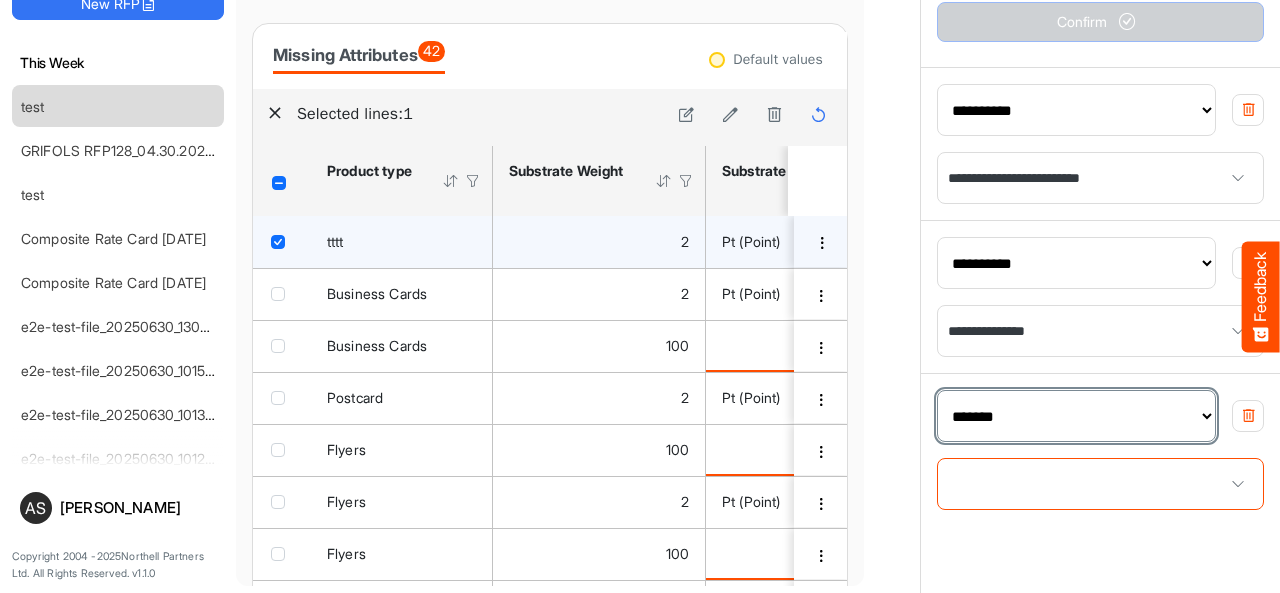 scroll, scrollTop: 2048, scrollLeft: 0, axis: vertical 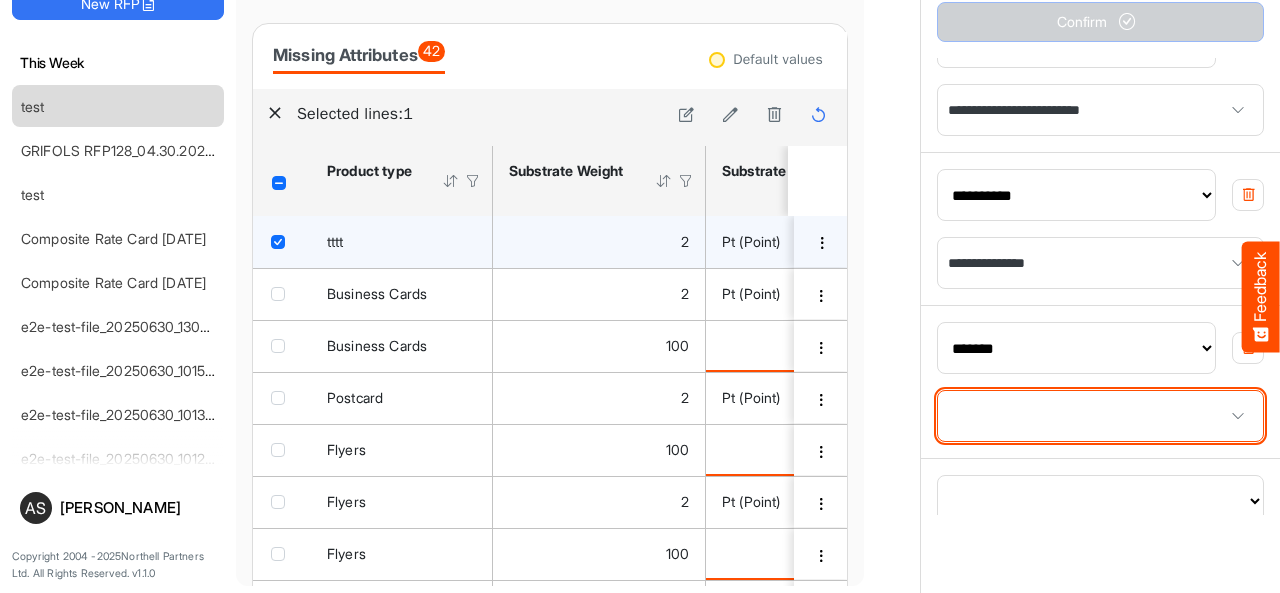 click at bounding box center [1100, 416] 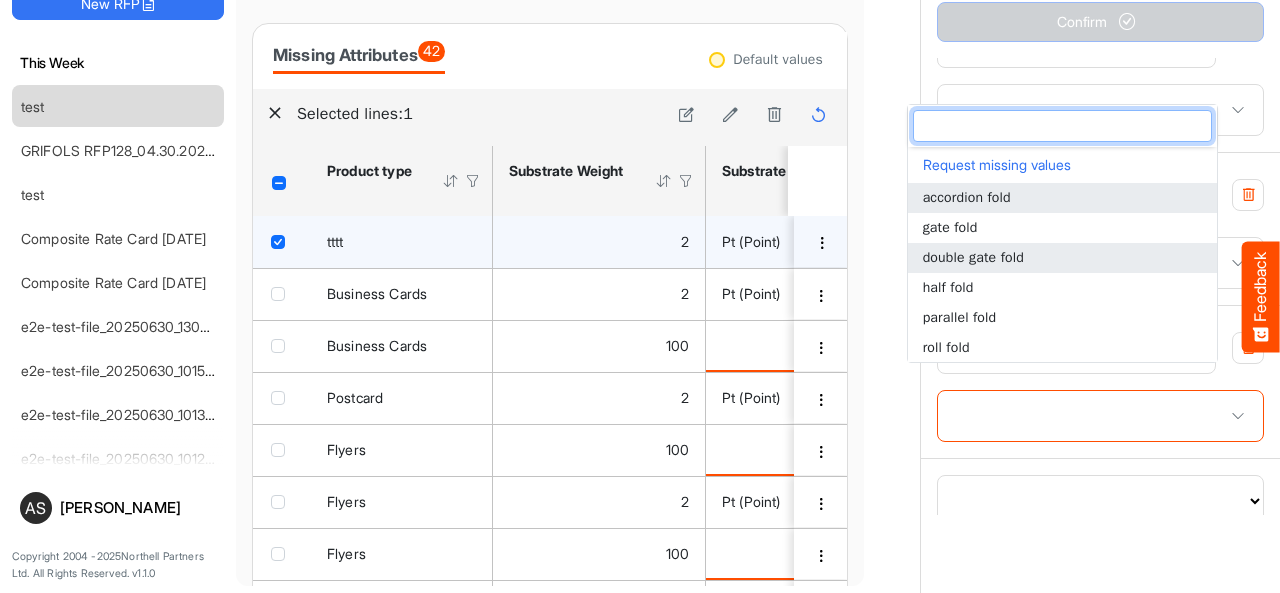 click on "double gate fold" at bounding box center [1062, 258] 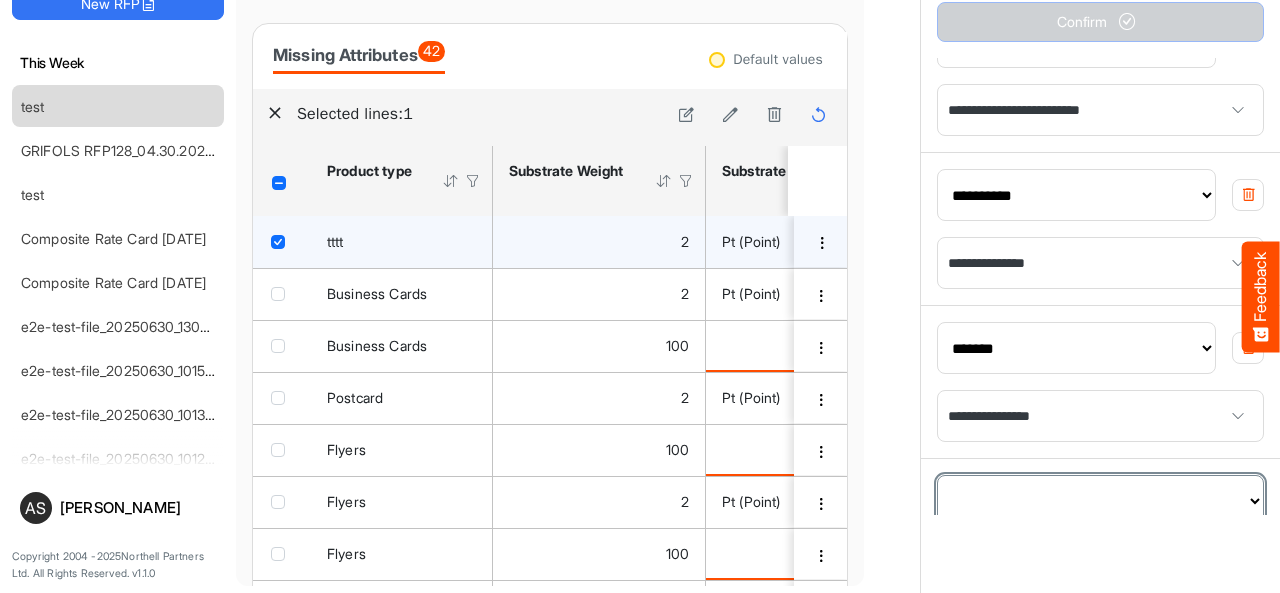 click on "**********" at bounding box center (1100, 501) 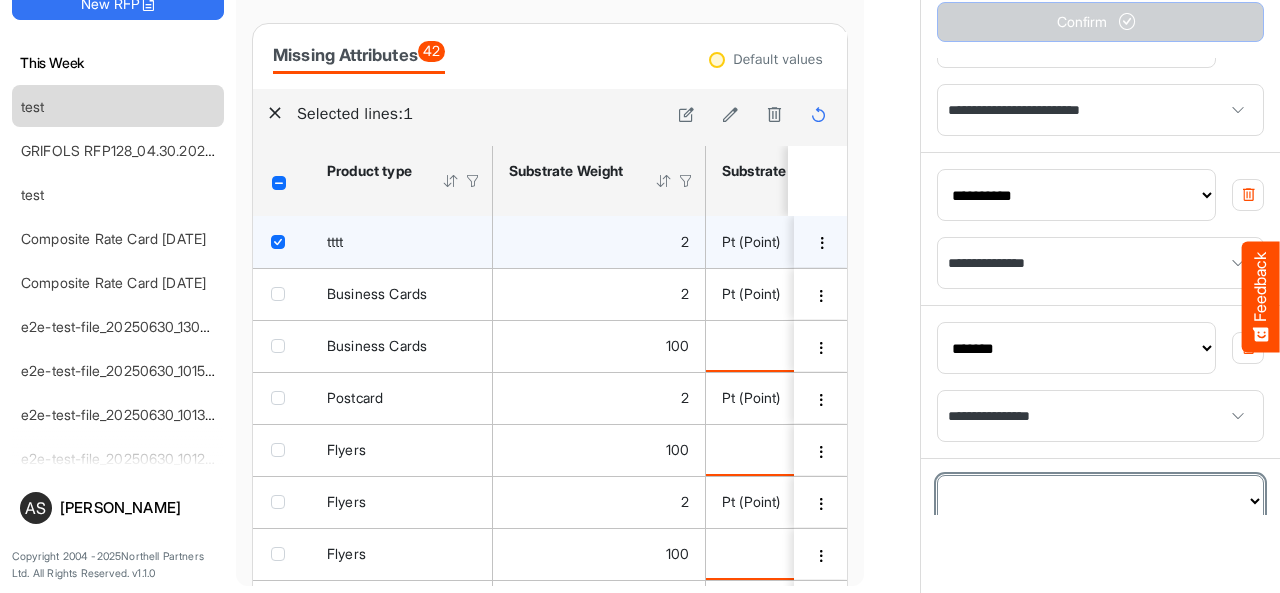 select on "**********" 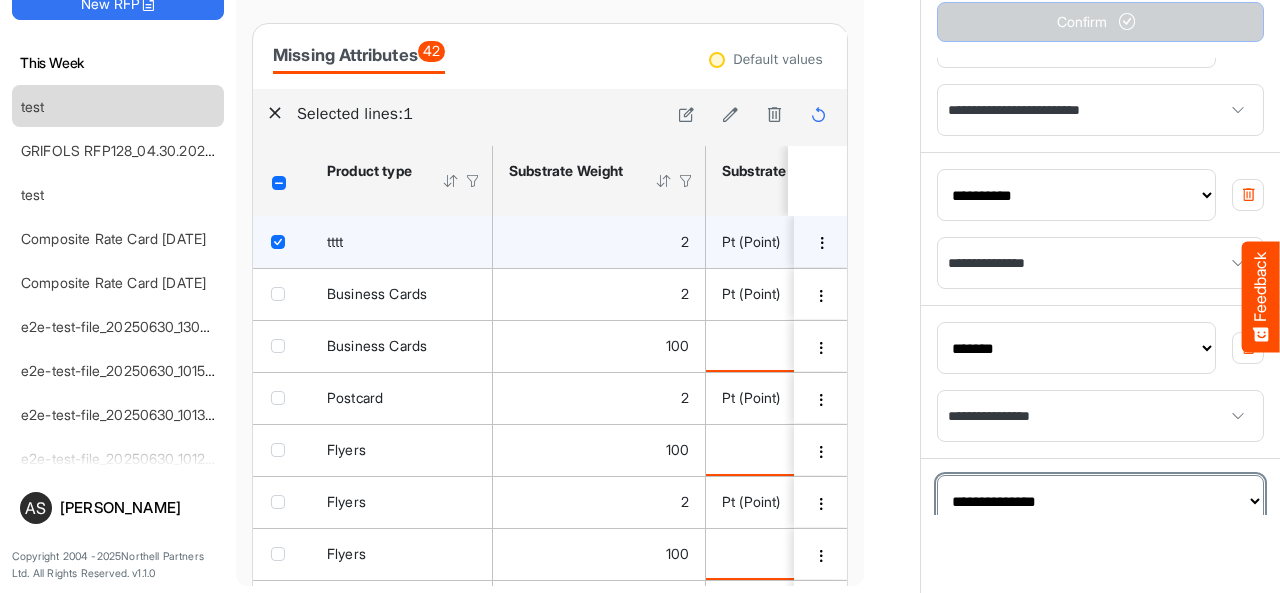 click on "**********" at bounding box center [1100, 501] 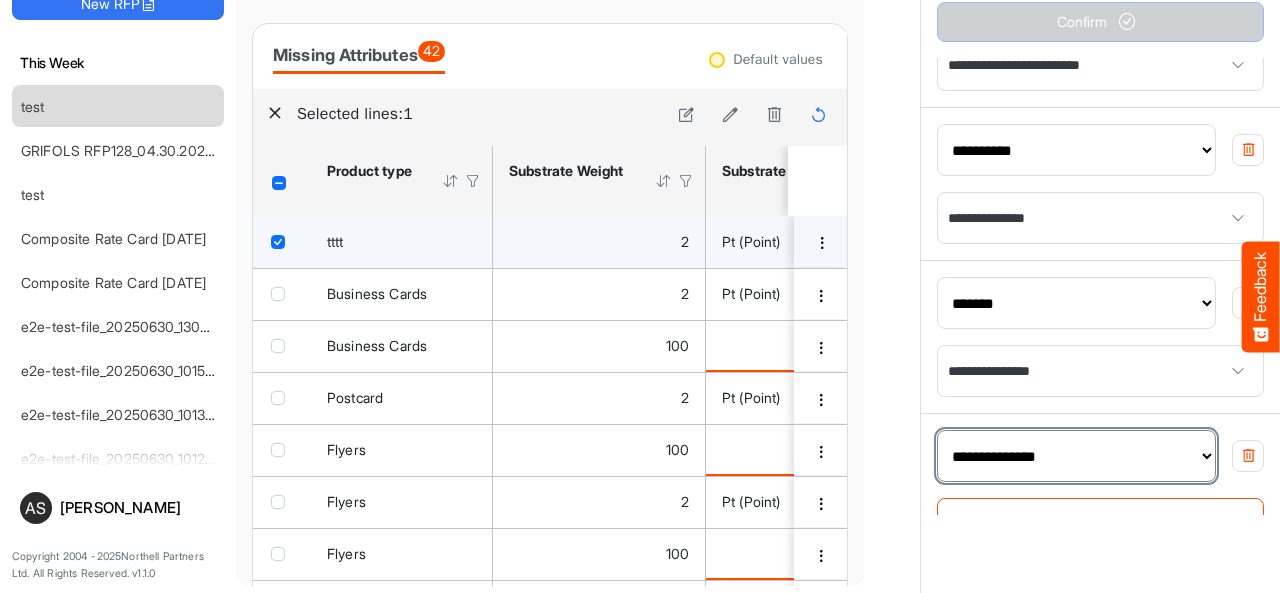 scroll, scrollTop: 2115, scrollLeft: 0, axis: vertical 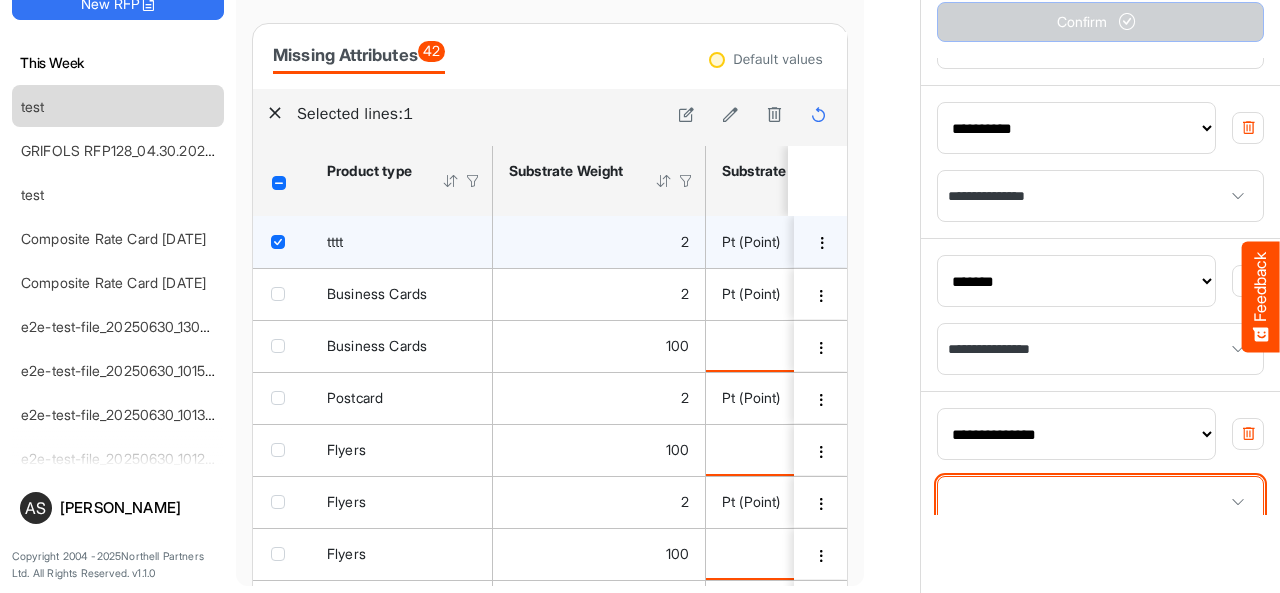 click at bounding box center (1100, 502) 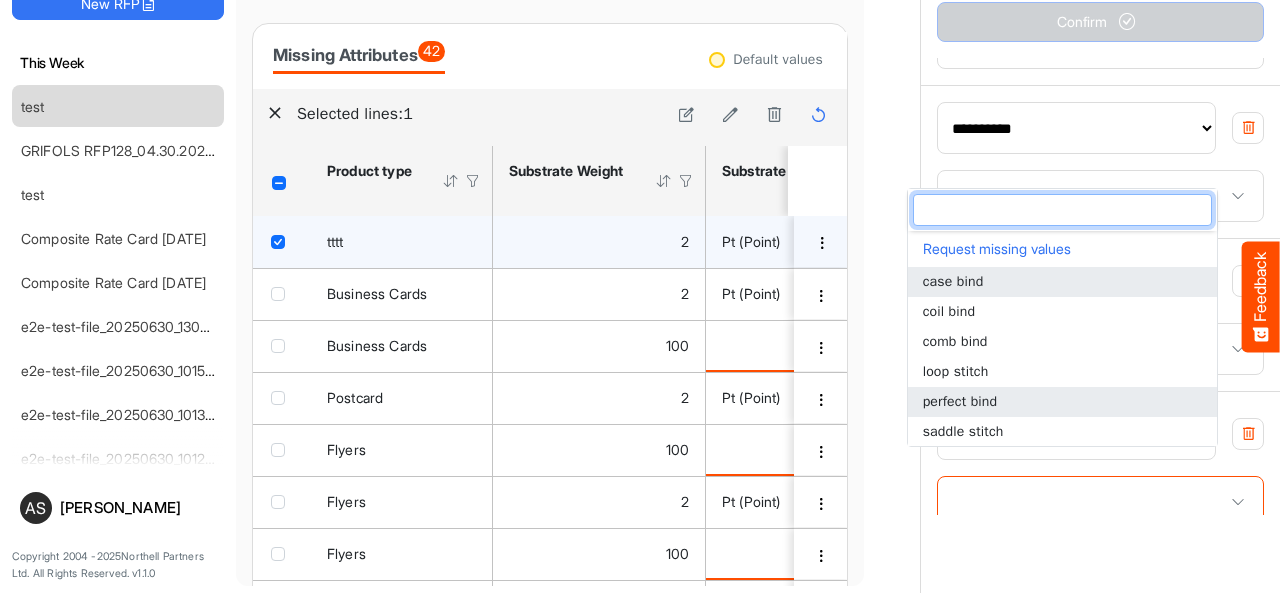 click on "perfect bind" at bounding box center (960, 401) 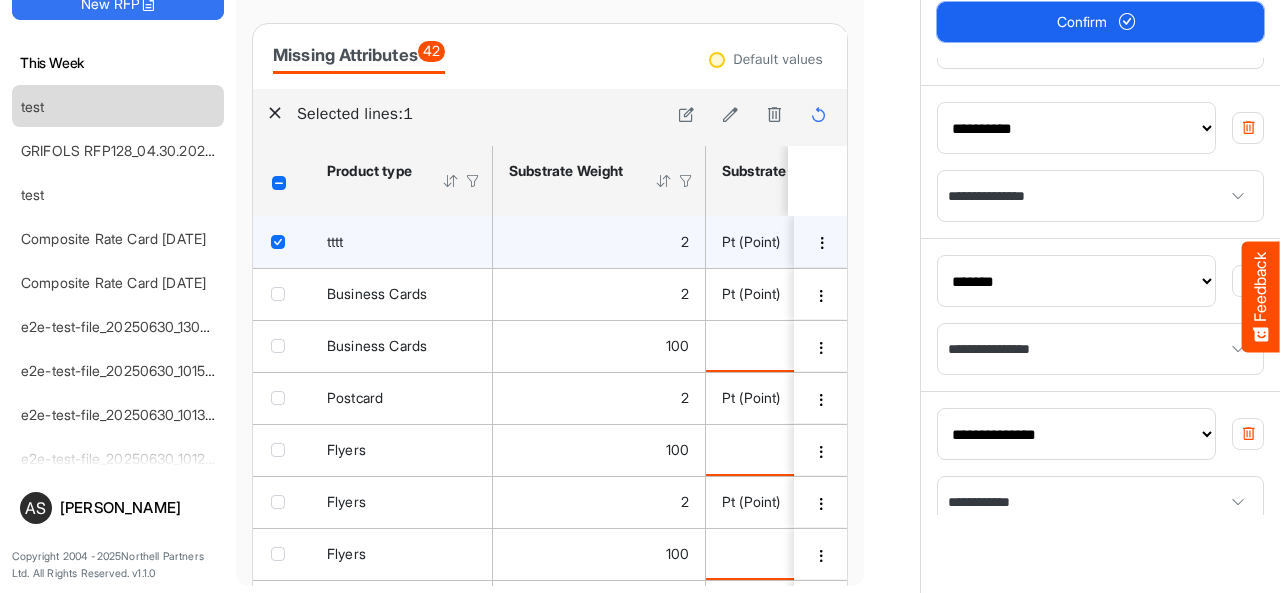 click on "Confirm" at bounding box center (1100, 22) 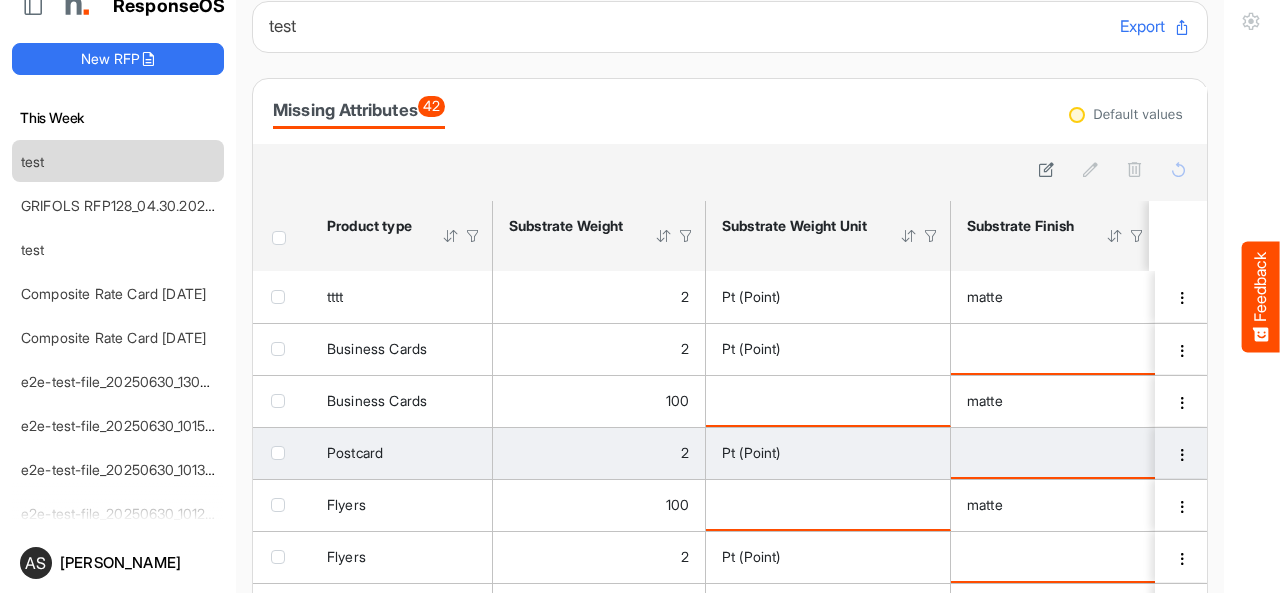 scroll, scrollTop: 0, scrollLeft: 0, axis: both 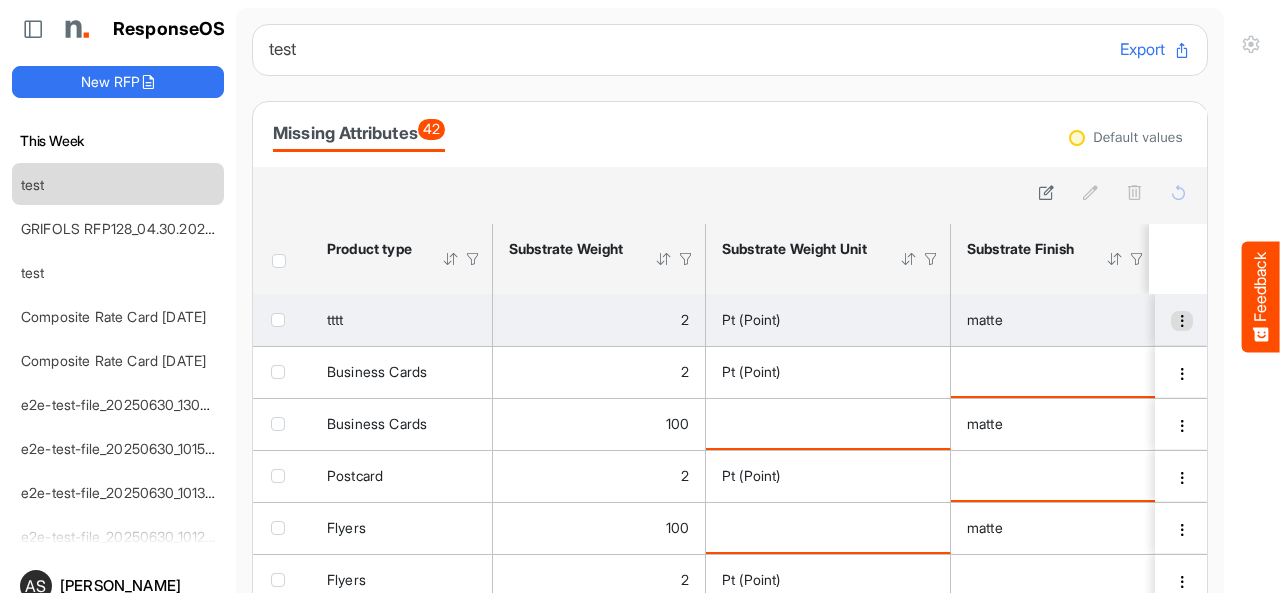 click at bounding box center [1182, 321] 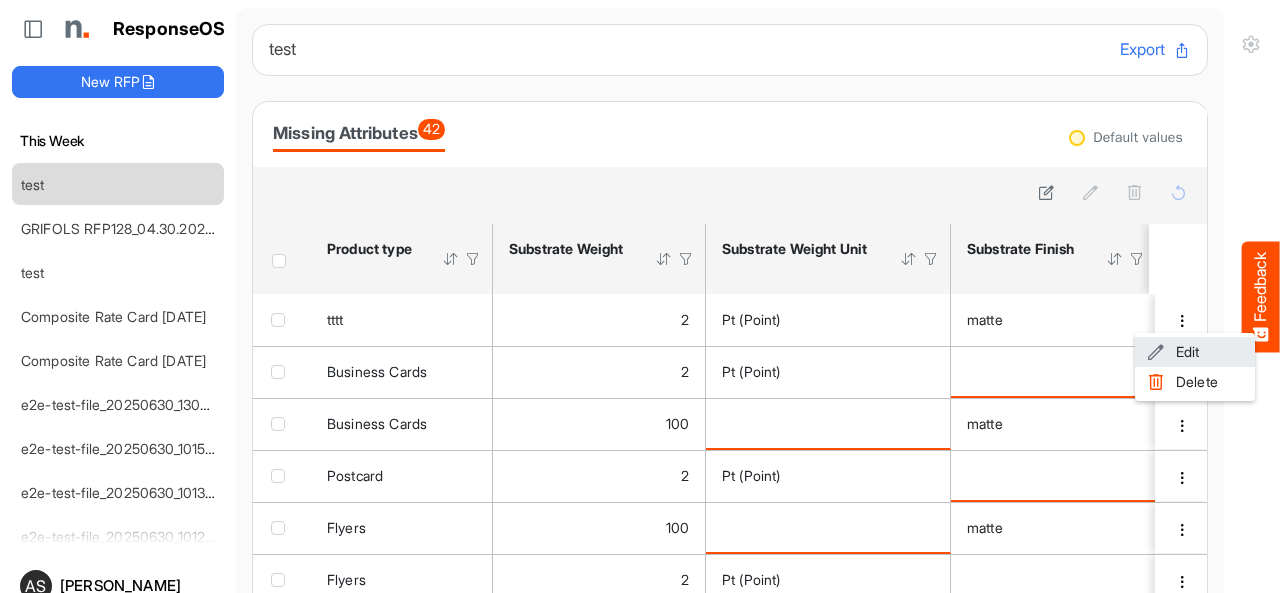 click at bounding box center [1156, 352] 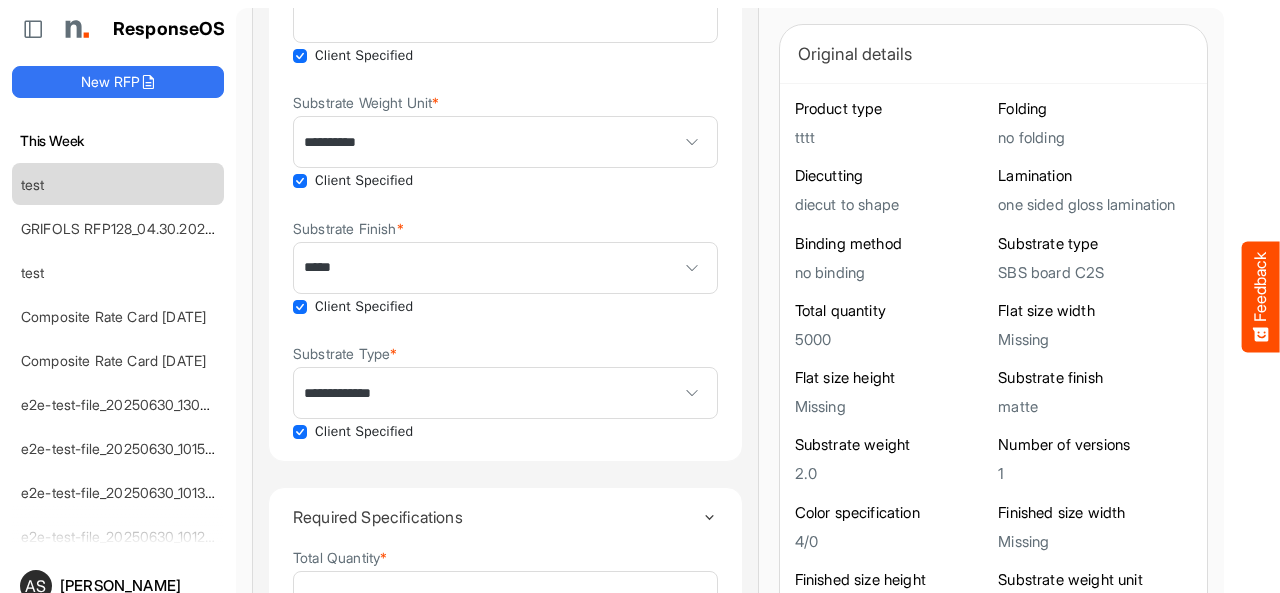 scroll, scrollTop: 0, scrollLeft: 0, axis: both 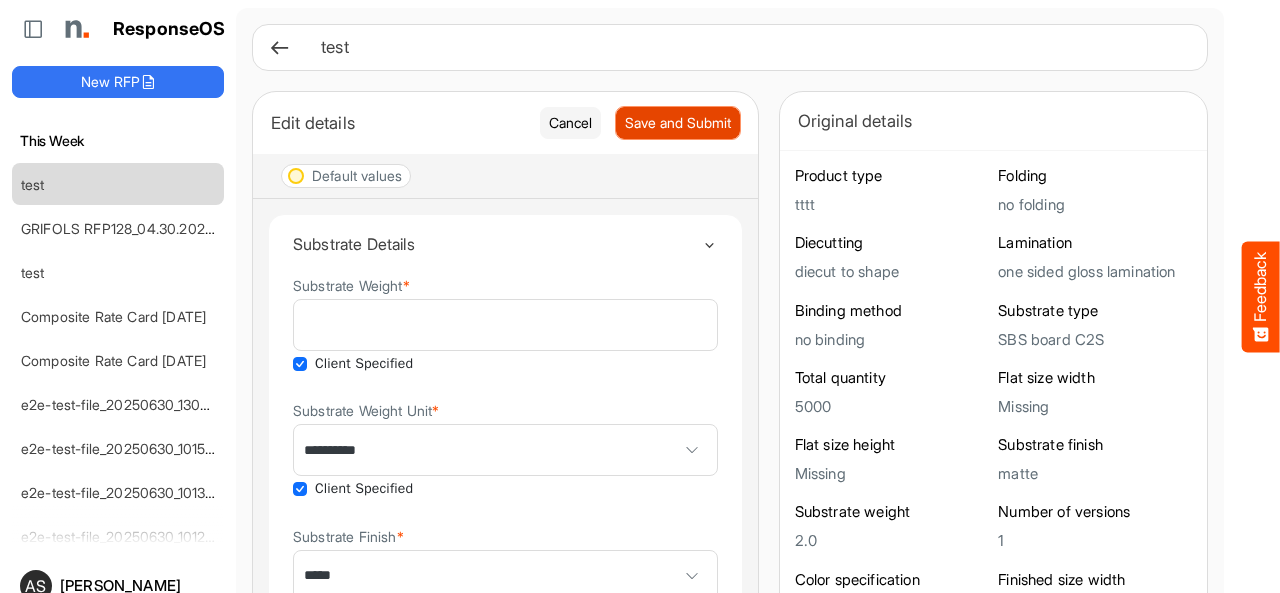 click on "Save and Submit" at bounding box center (678, 123) 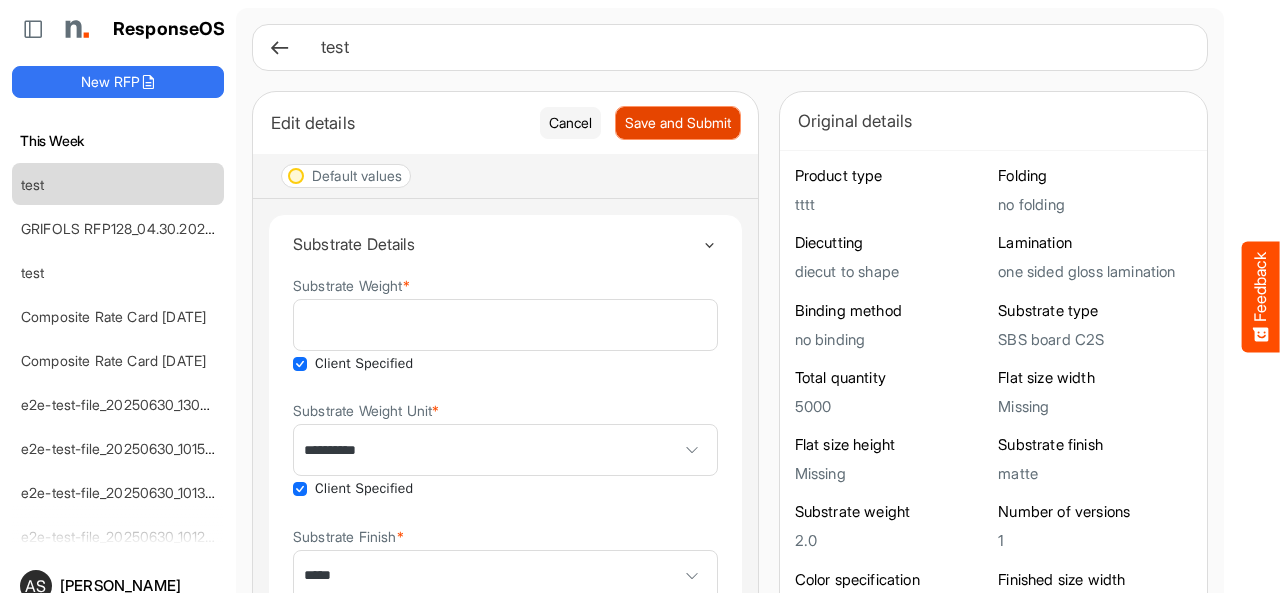 click on "Save and Submit" at bounding box center [678, 123] 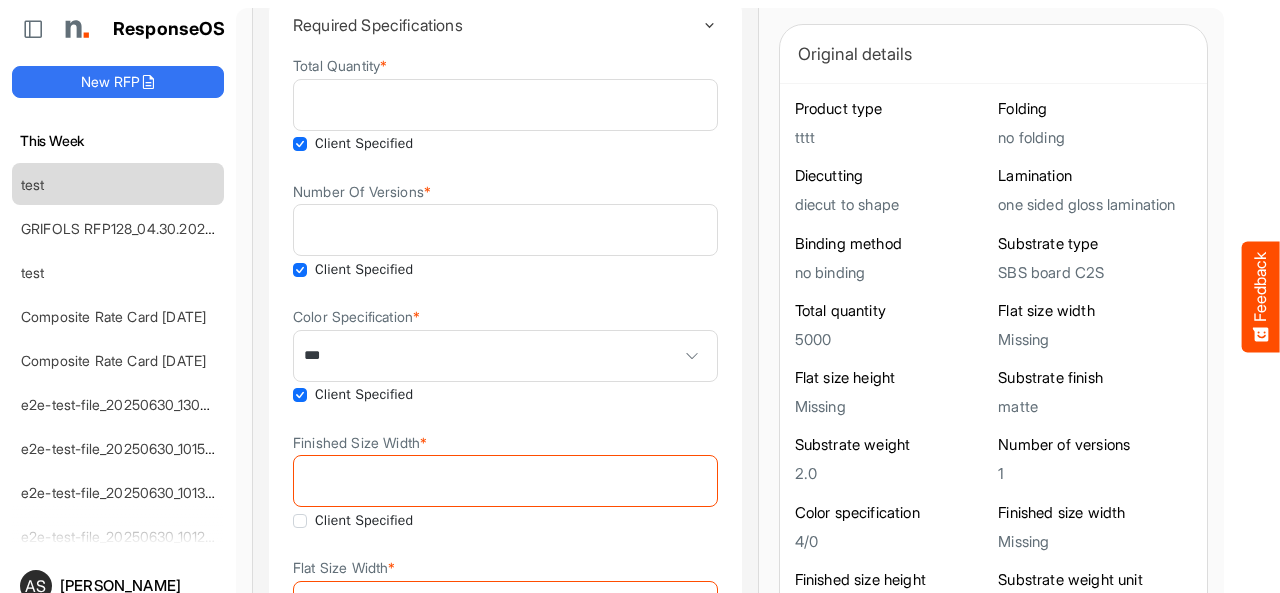 scroll, scrollTop: 900, scrollLeft: 0, axis: vertical 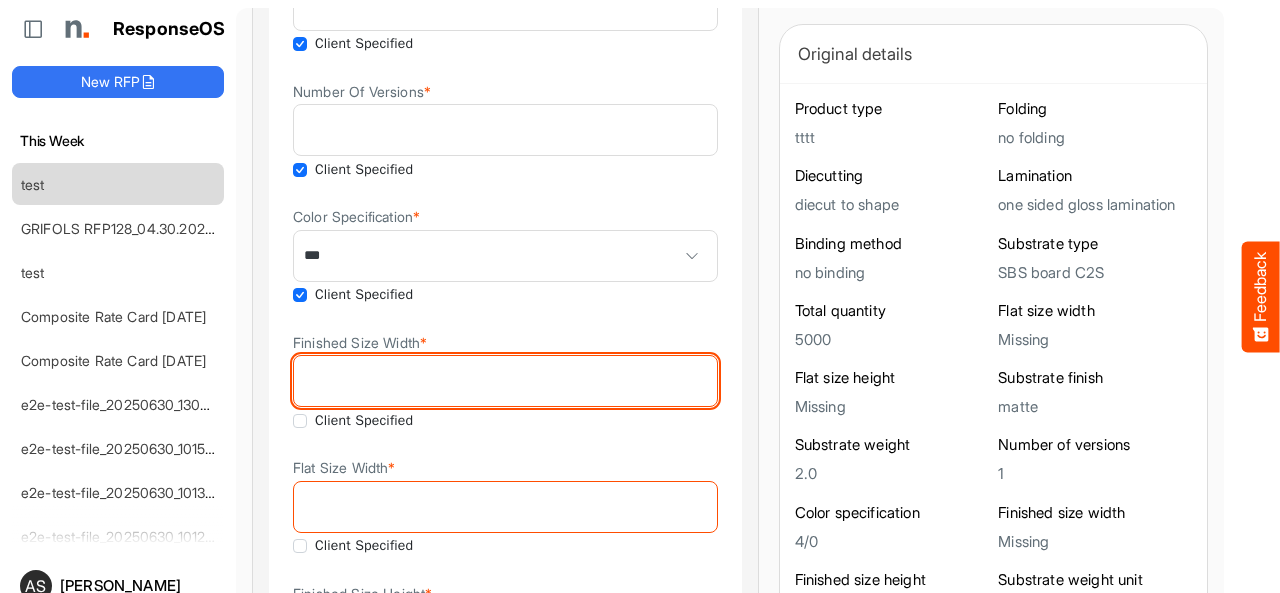 click on "Finished Size Width *" at bounding box center (505, 381) 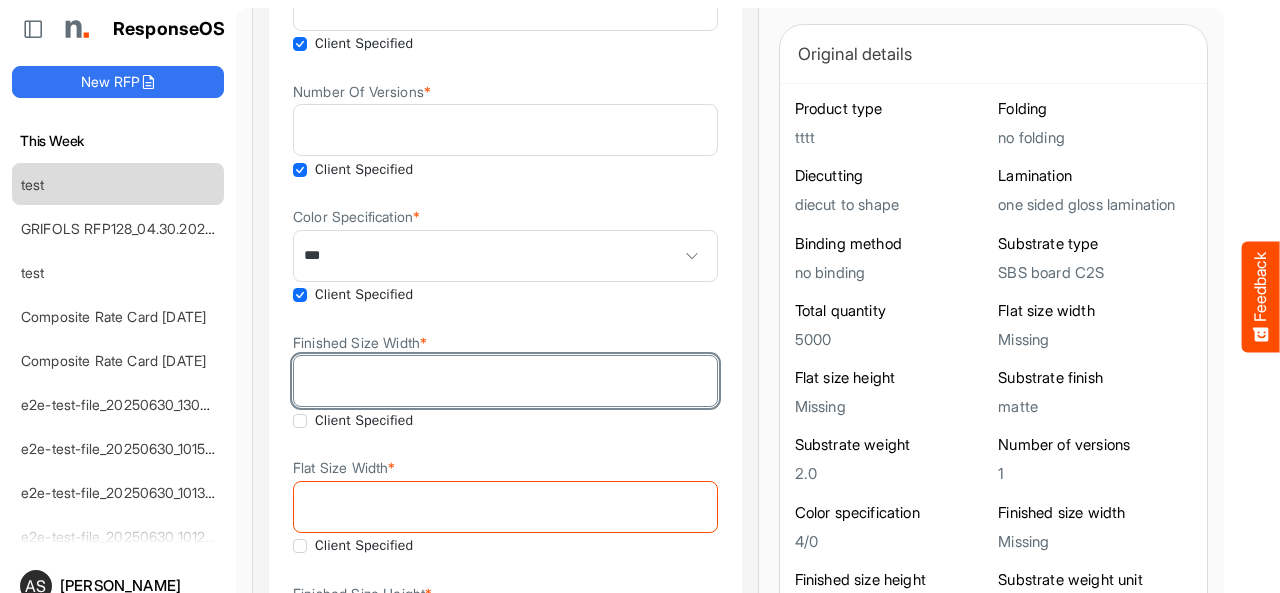 type on "*" 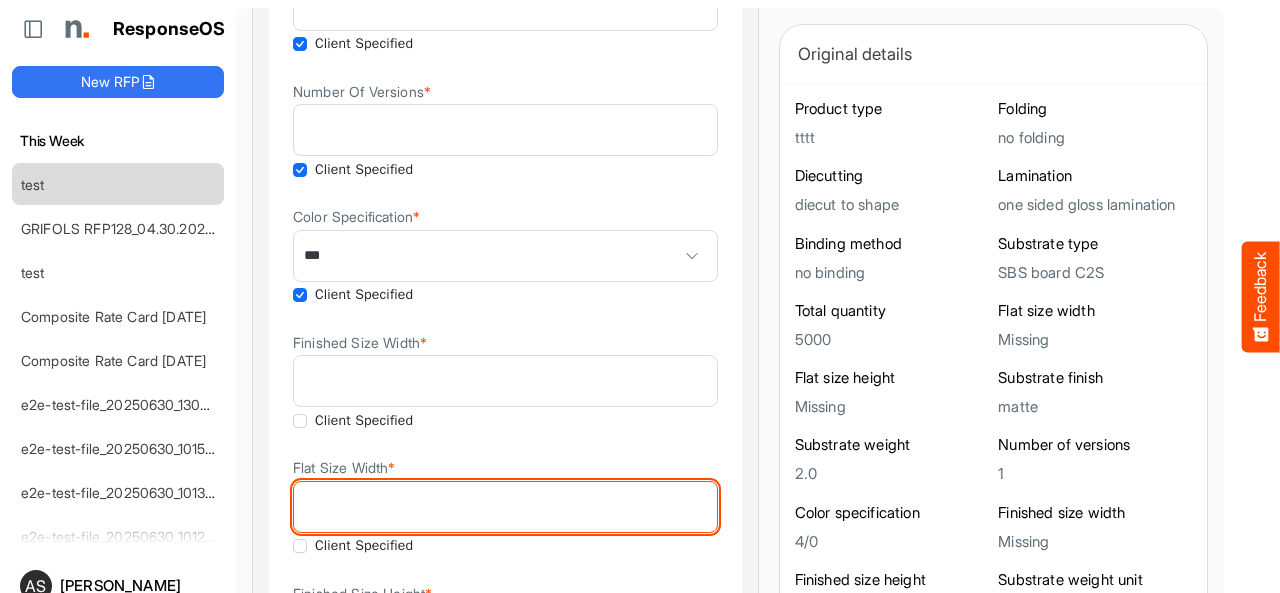 click on "Flat Size Width *" at bounding box center (505, 507) 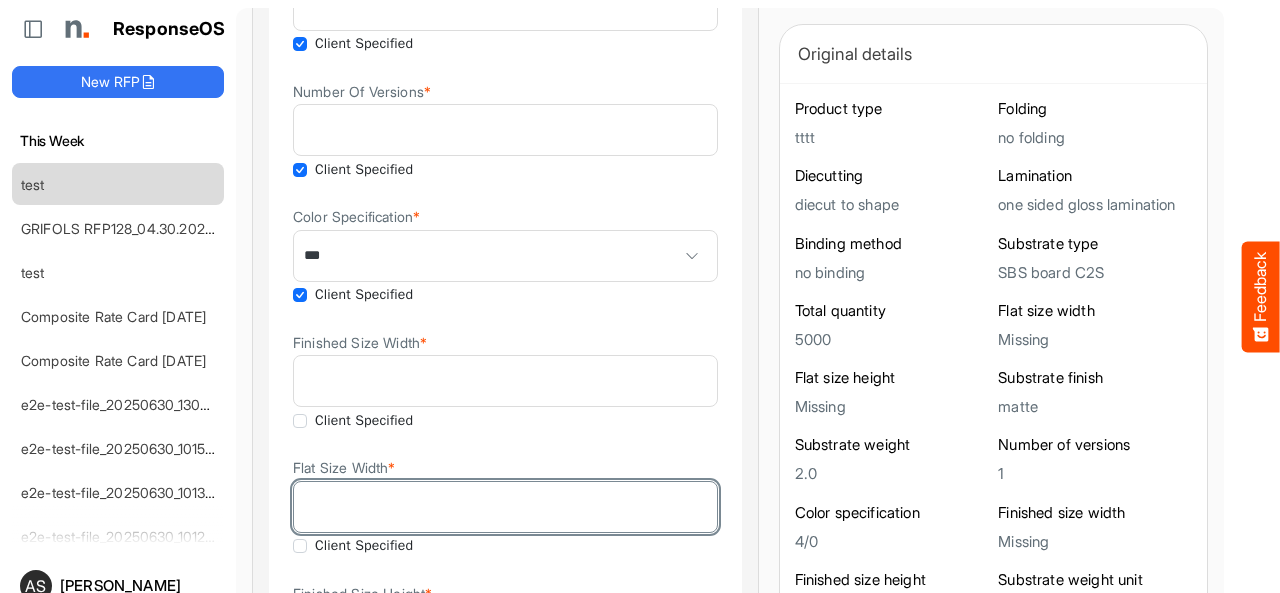 type on "*" 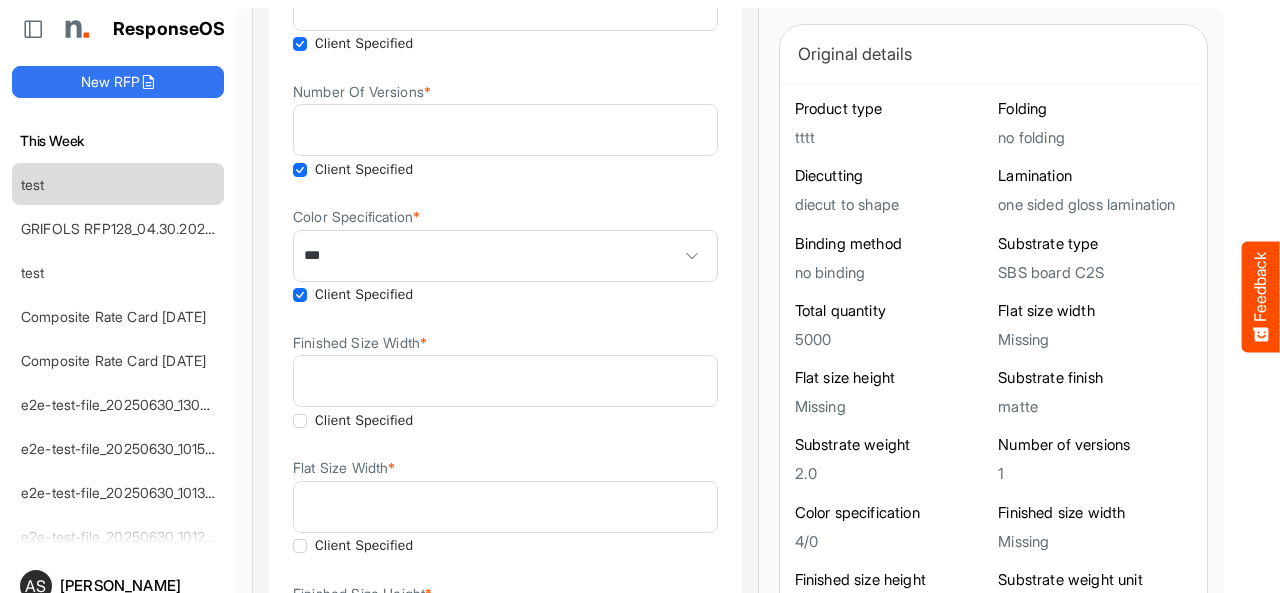 click on "Total Quantity *
****
Client Specified Number Of Versions *
*
Client Specified Color Specification *
***
Client Specified Finished Size Width *
*
Client Specified Flat Size Width *
*
Client Specified Finished Size Height *
Client Specified Flat Size Height *
Client Specified * ******
*" at bounding box center [505, 507] 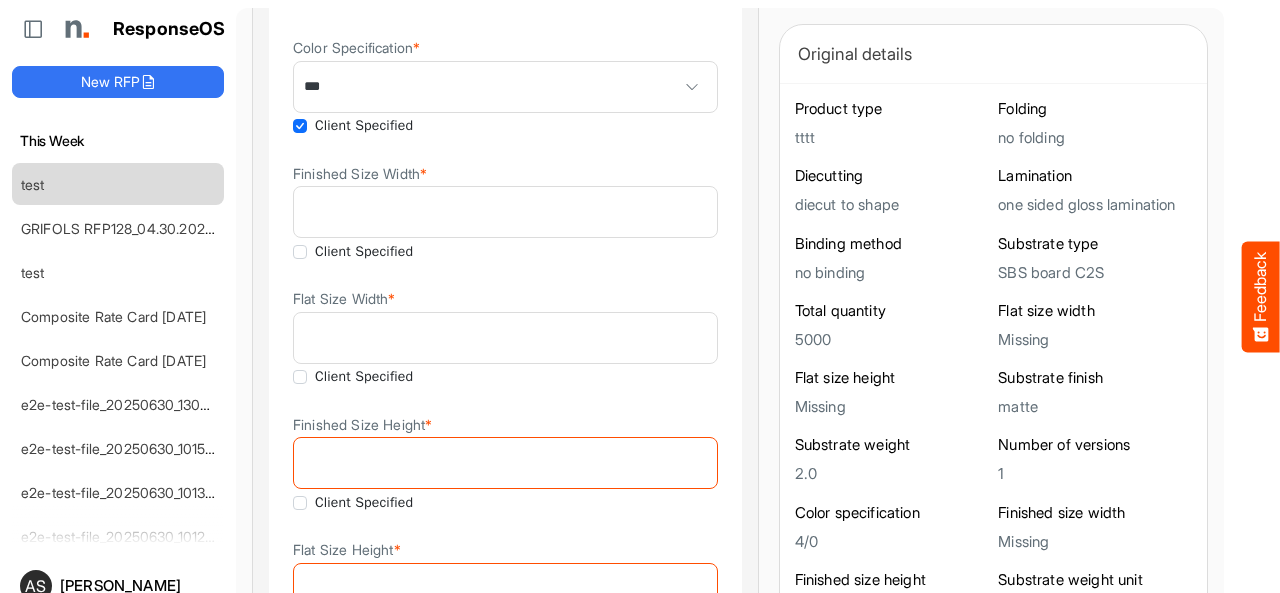 scroll, scrollTop: 1100, scrollLeft: 0, axis: vertical 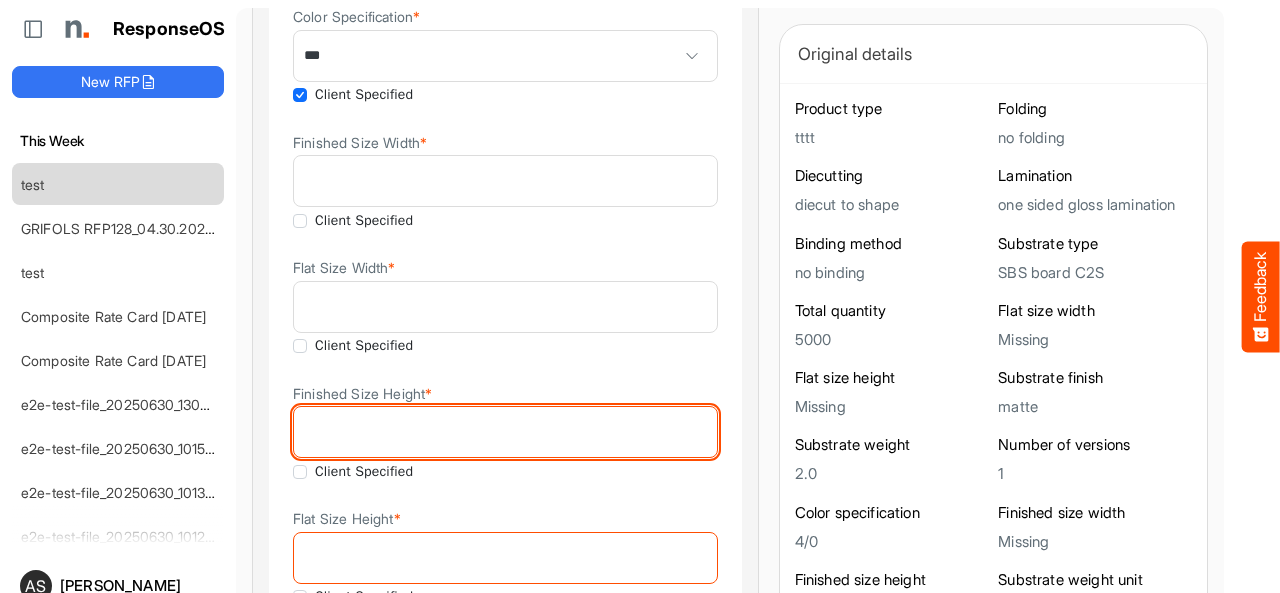 click on "Finished Size Height *" at bounding box center (505, 432) 